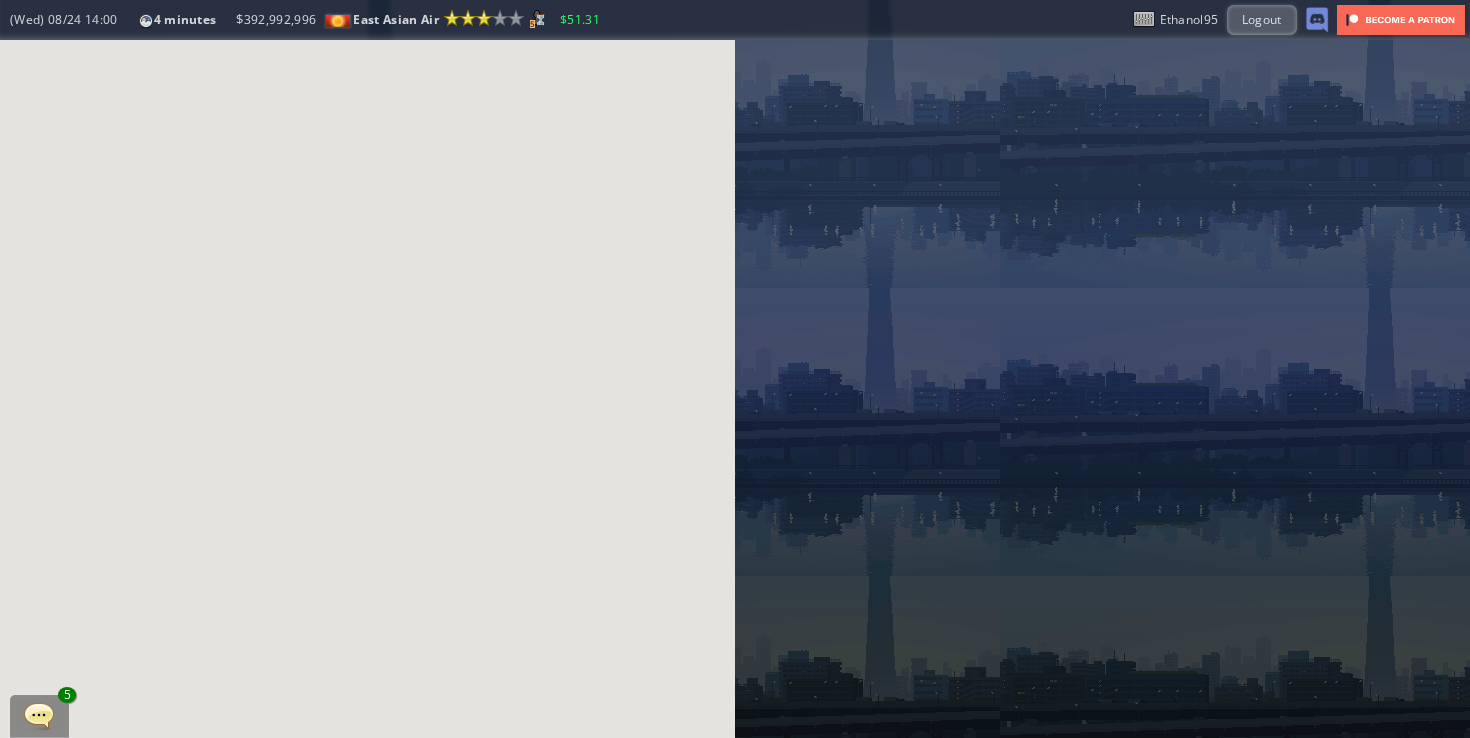 scroll, scrollTop: 0, scrollLeft: 0, axis: both 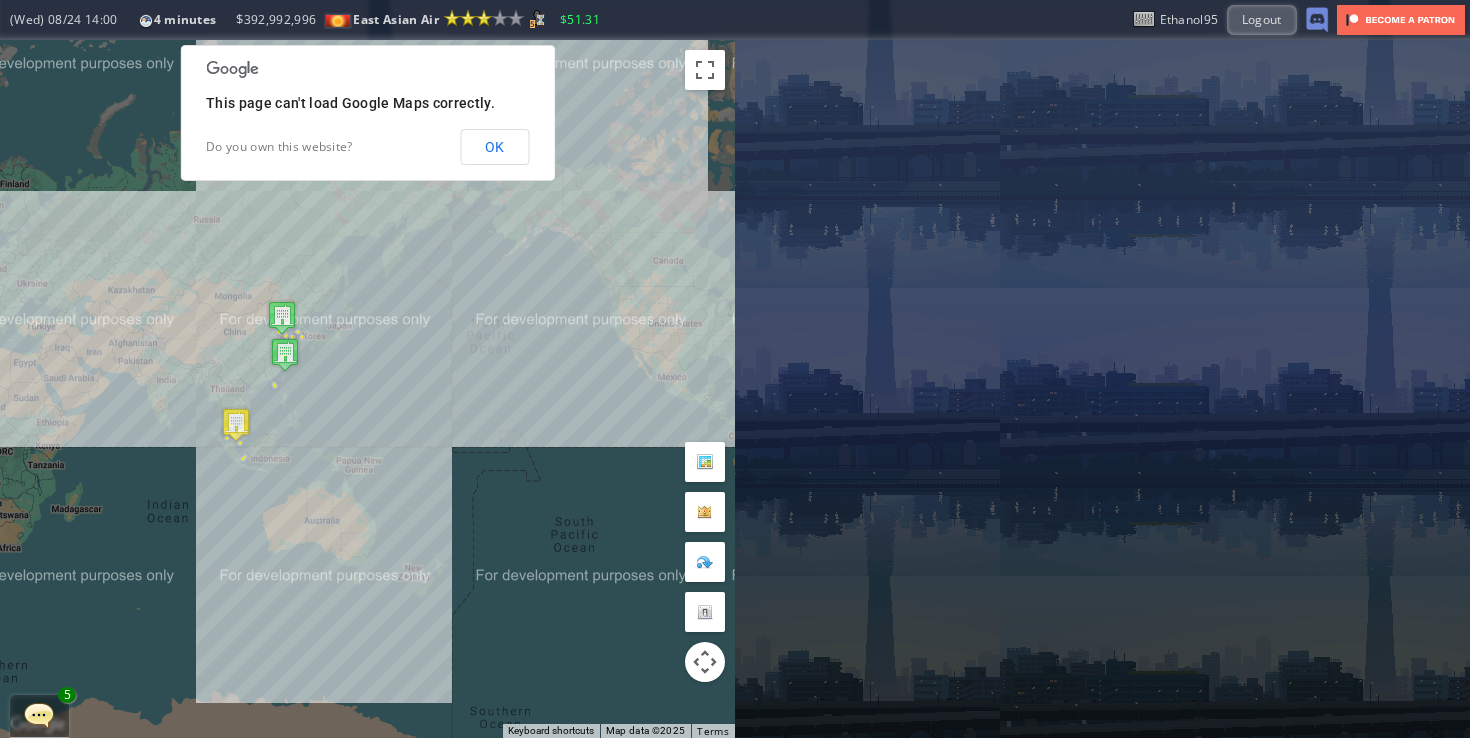 click on "This page can't load Google Maps correctly. Do you own this website? OK" at bounding box center (367, 113) 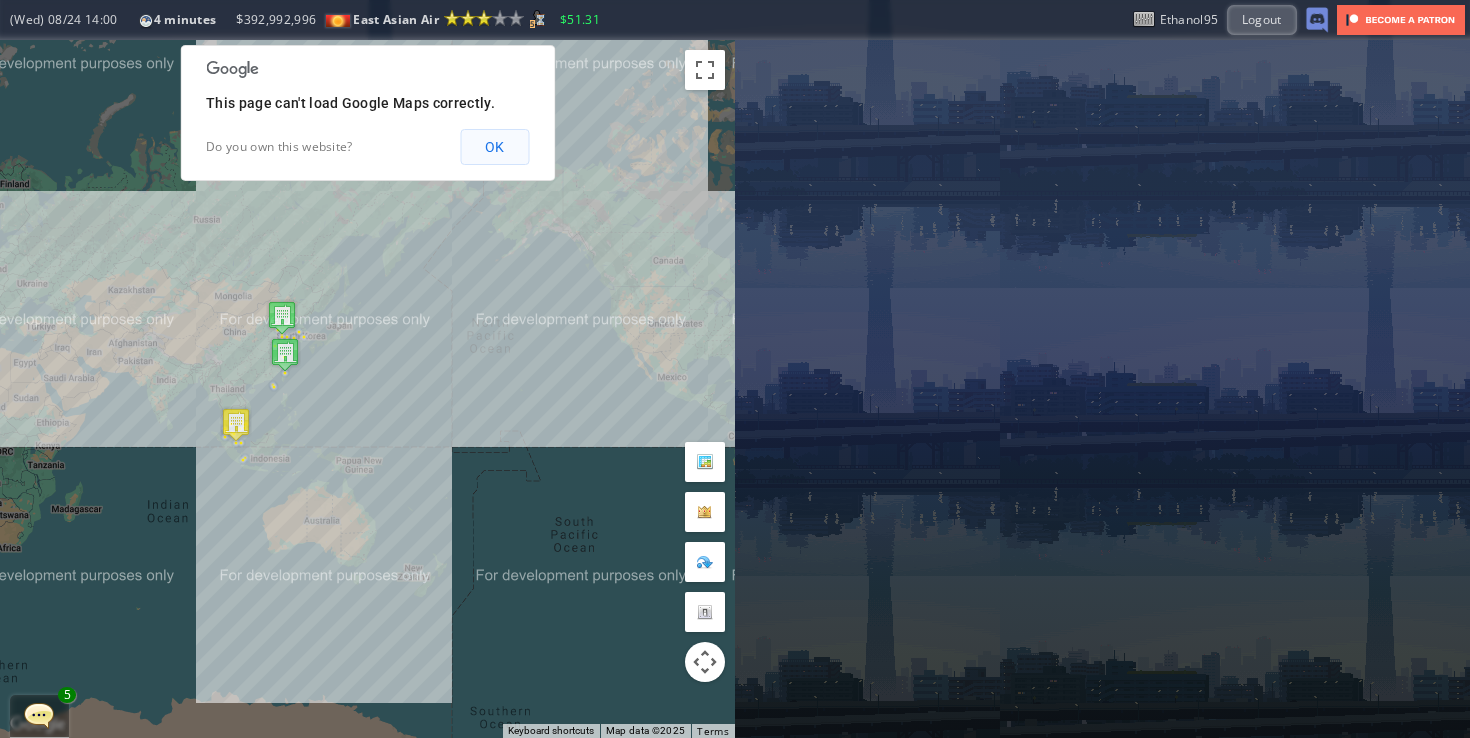 click on "OK" at bounding box center (494, 147) 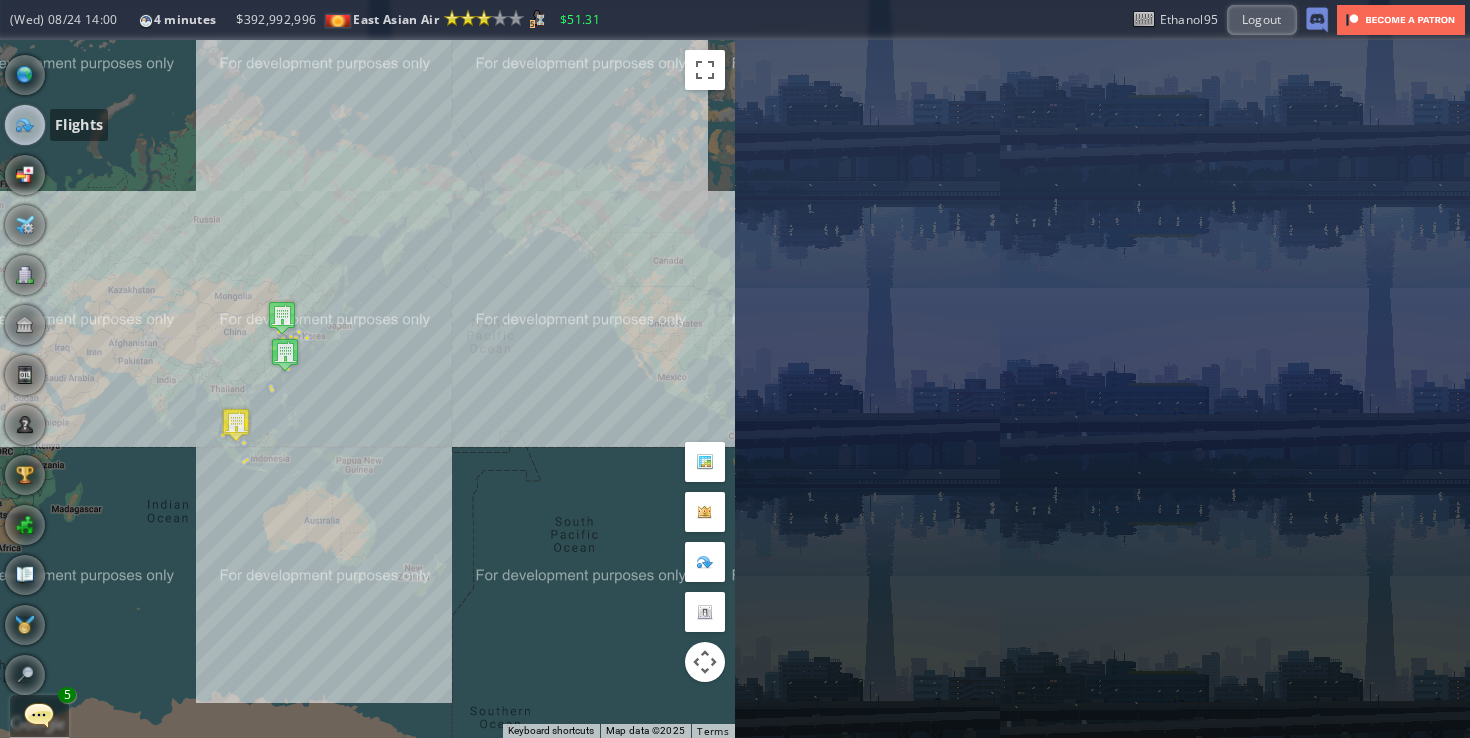 click at bounding box center (25, 125) 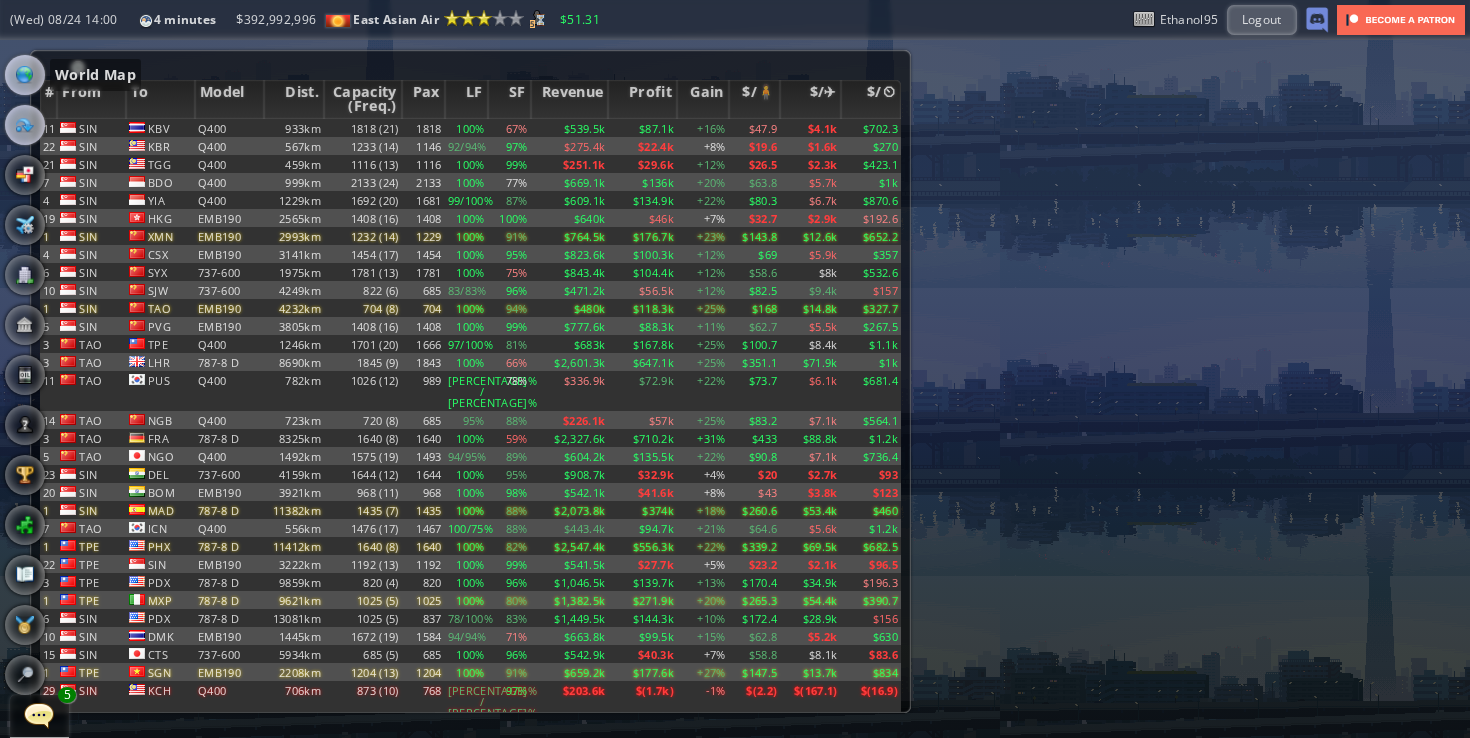 click at bounding box center [25, 75] 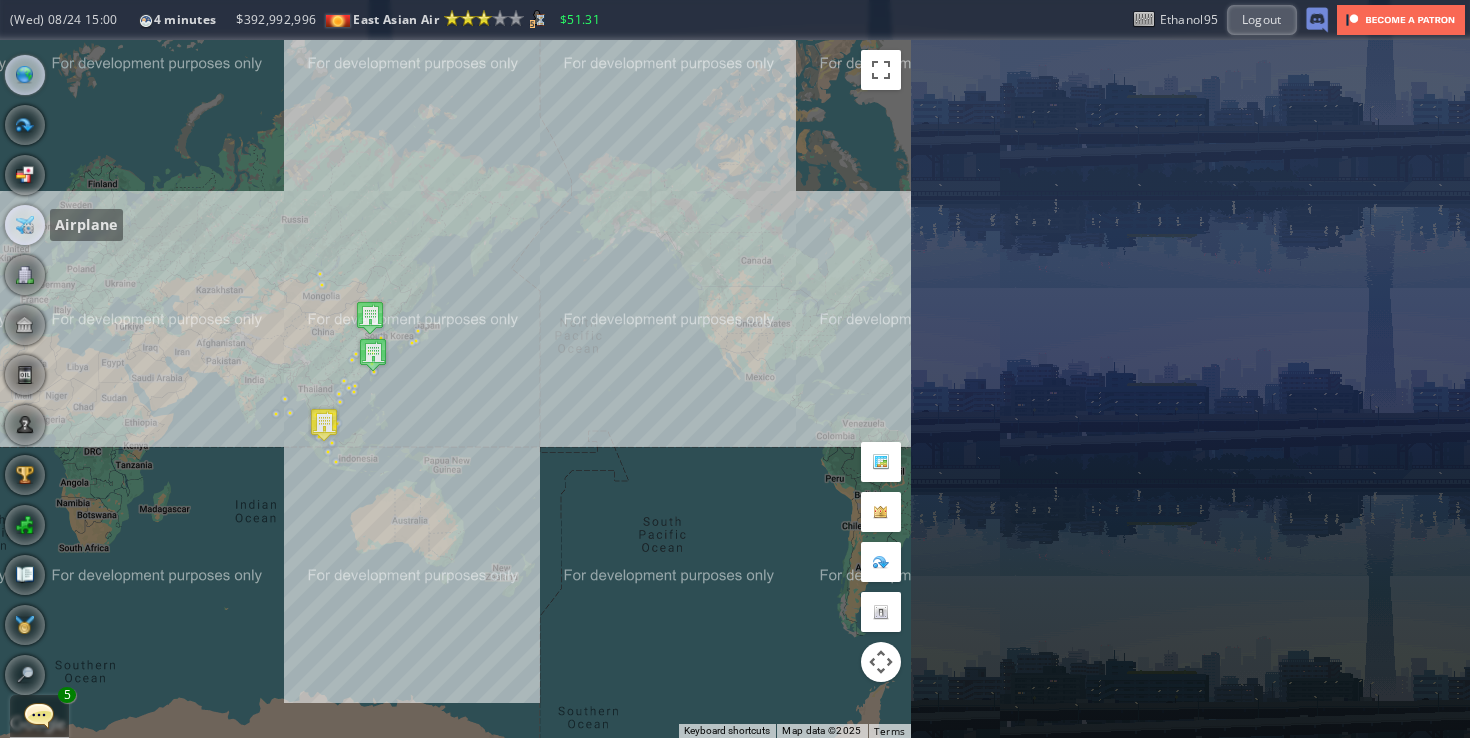 click at bounding box center (25, 225) 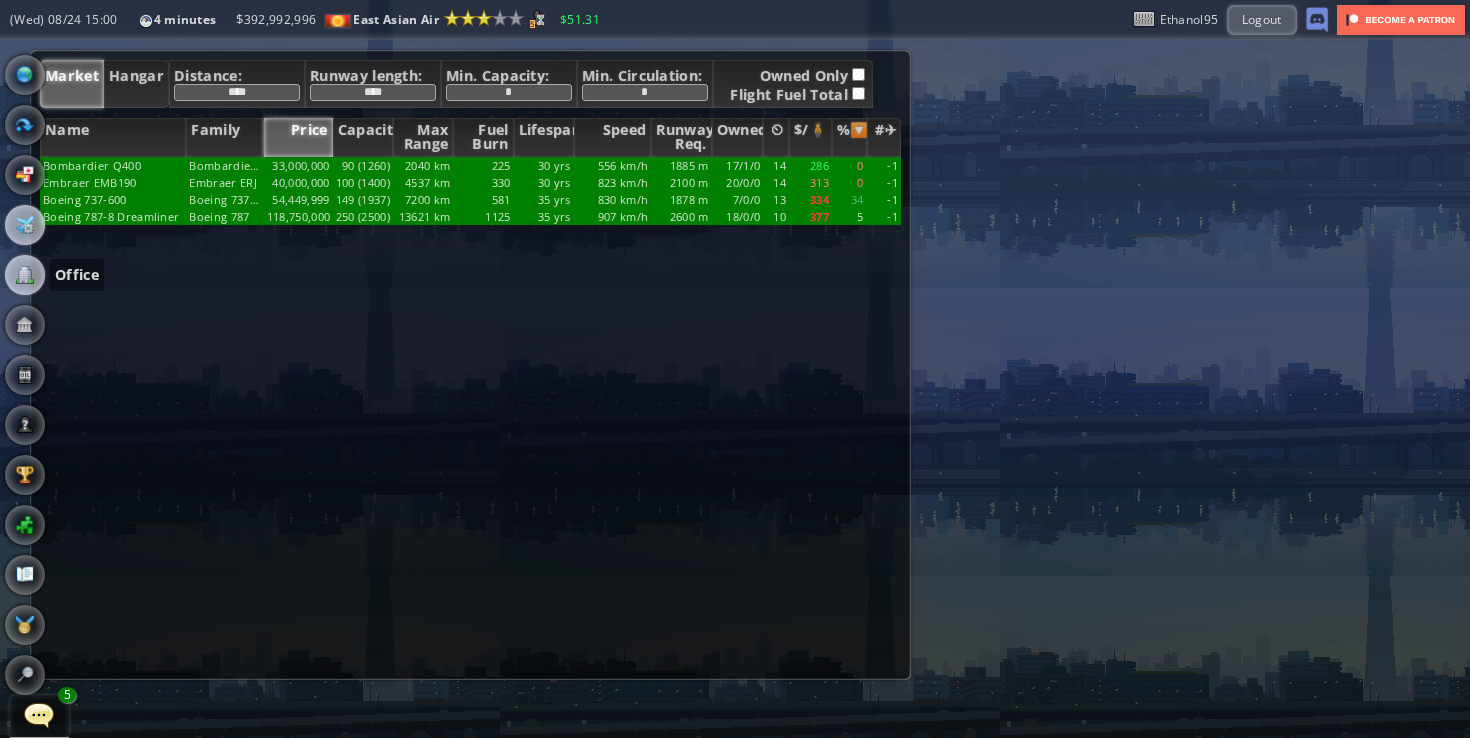 click at bounding box center (25, 275) 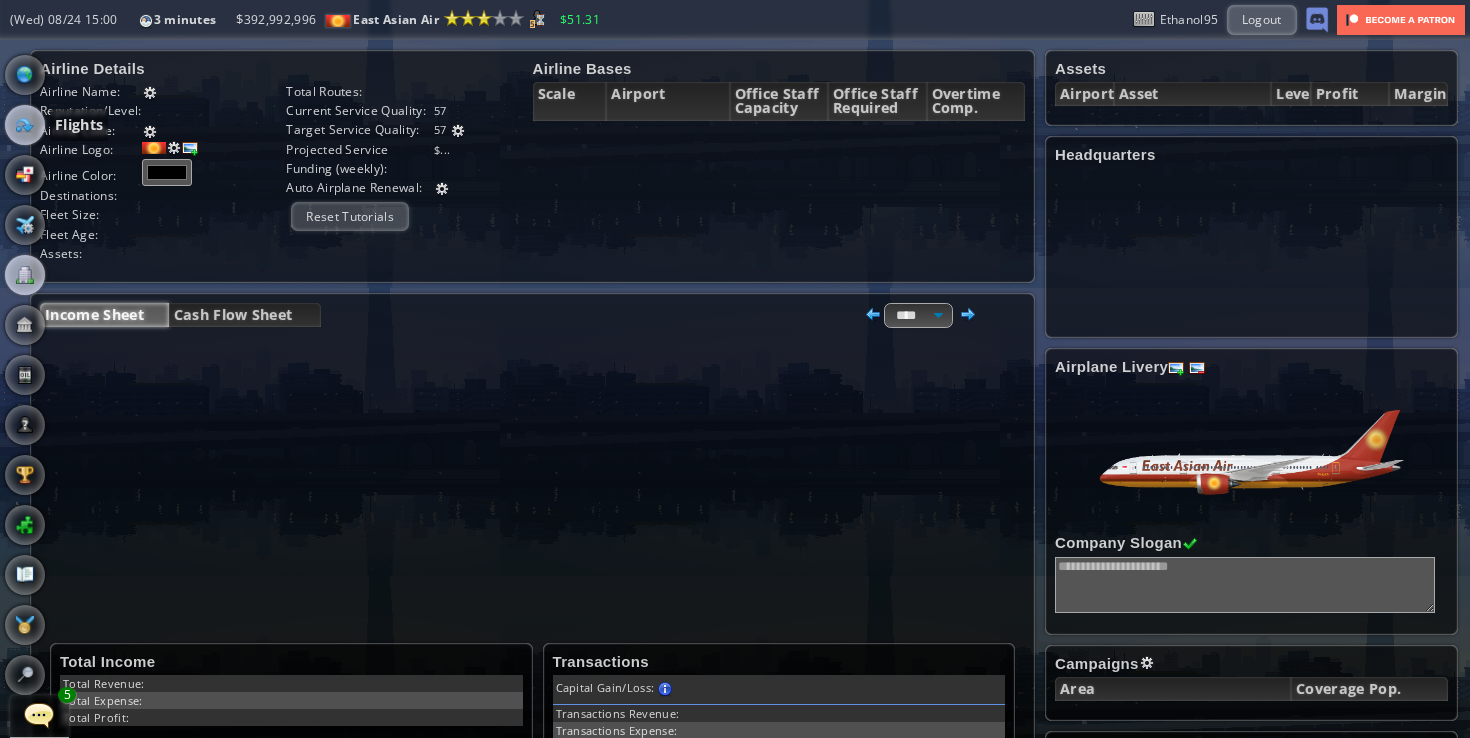click at bounding box center [25, 125] 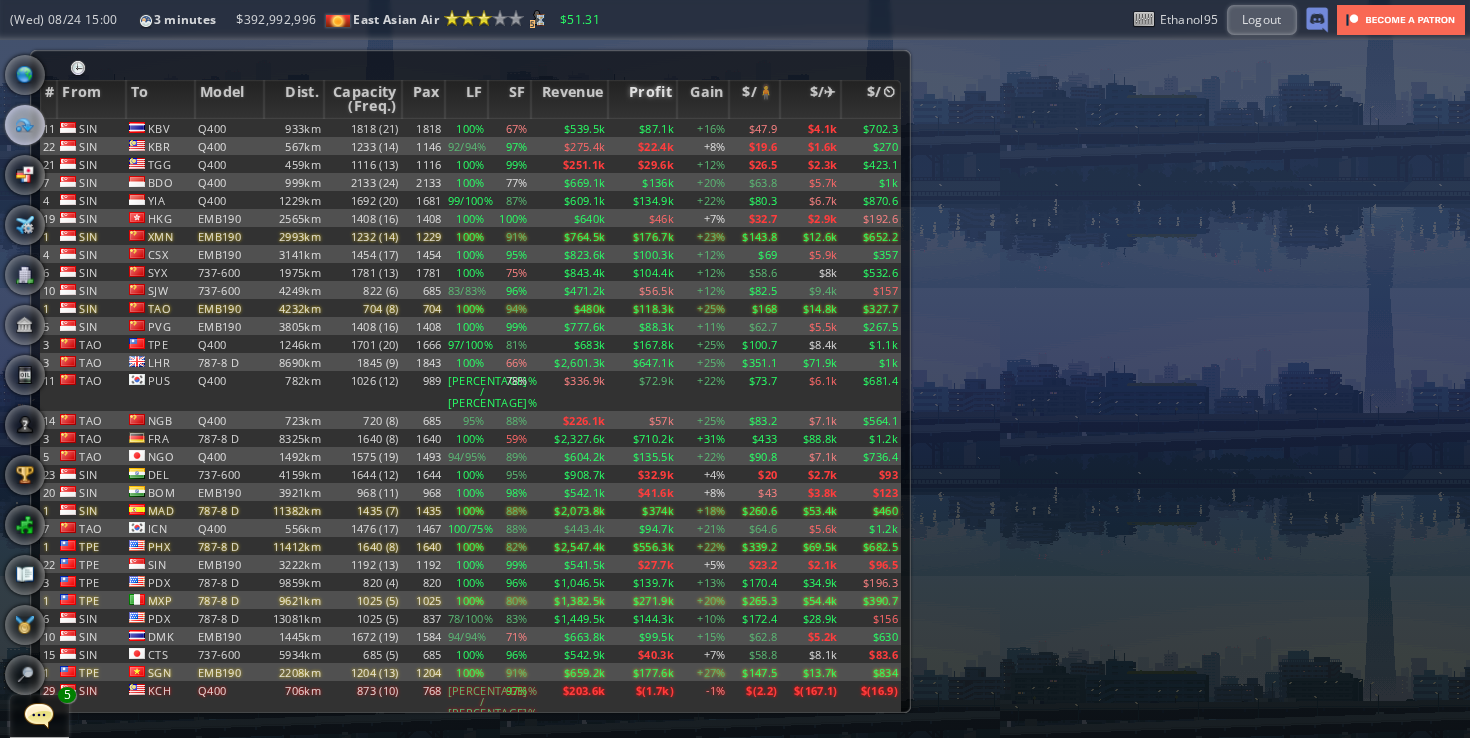 click on "Profit" at bounding box center [642, 99] 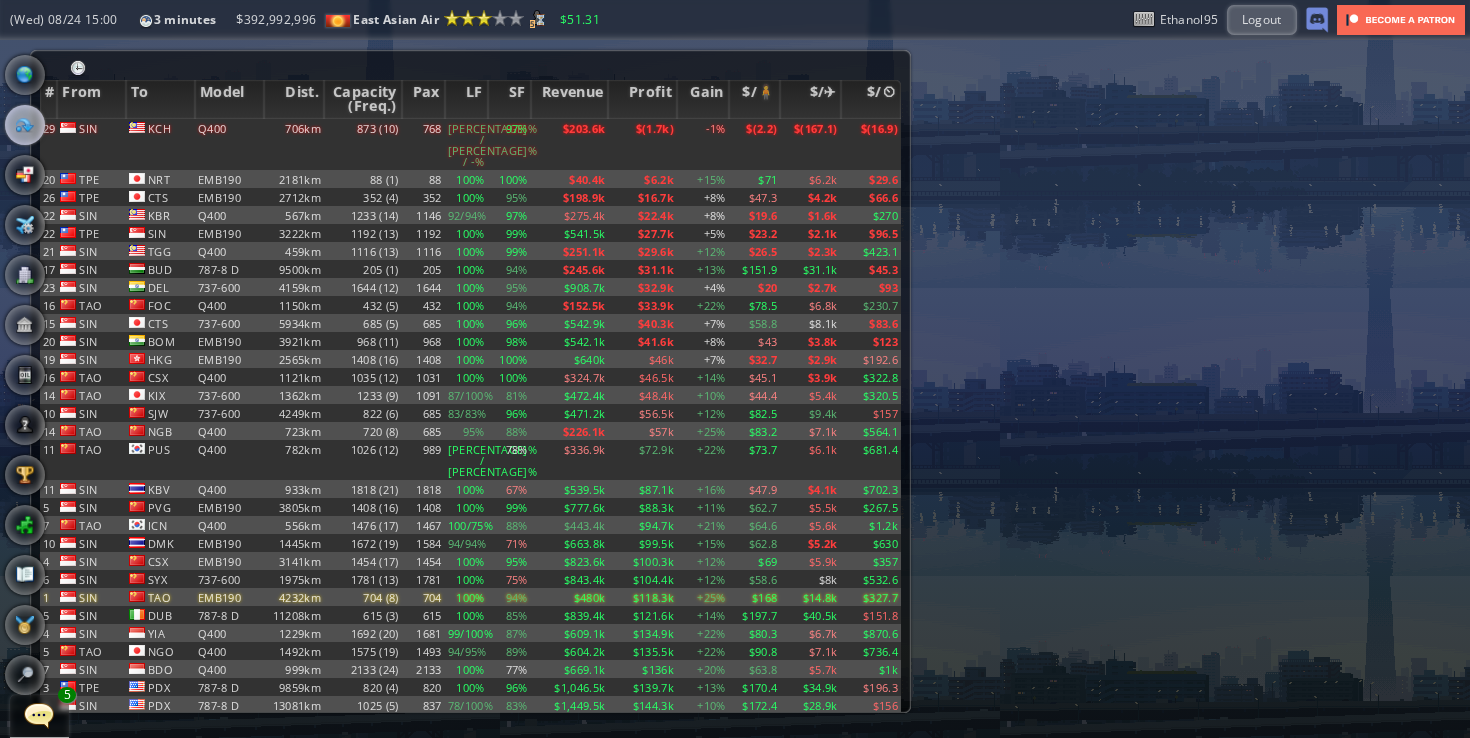 click on "Profit" at bounding box center (642, 99) 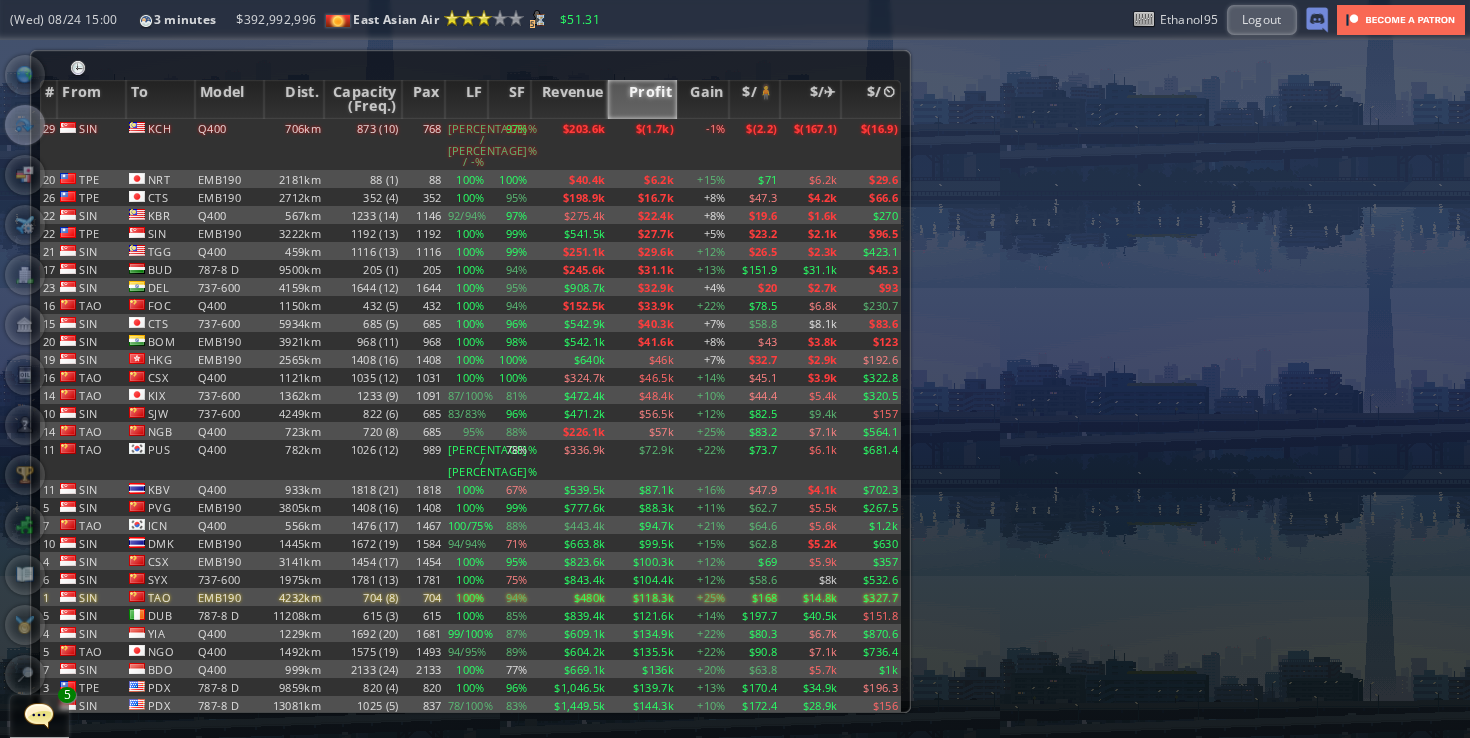 click on "Profit" at bounding box center (642, 99) 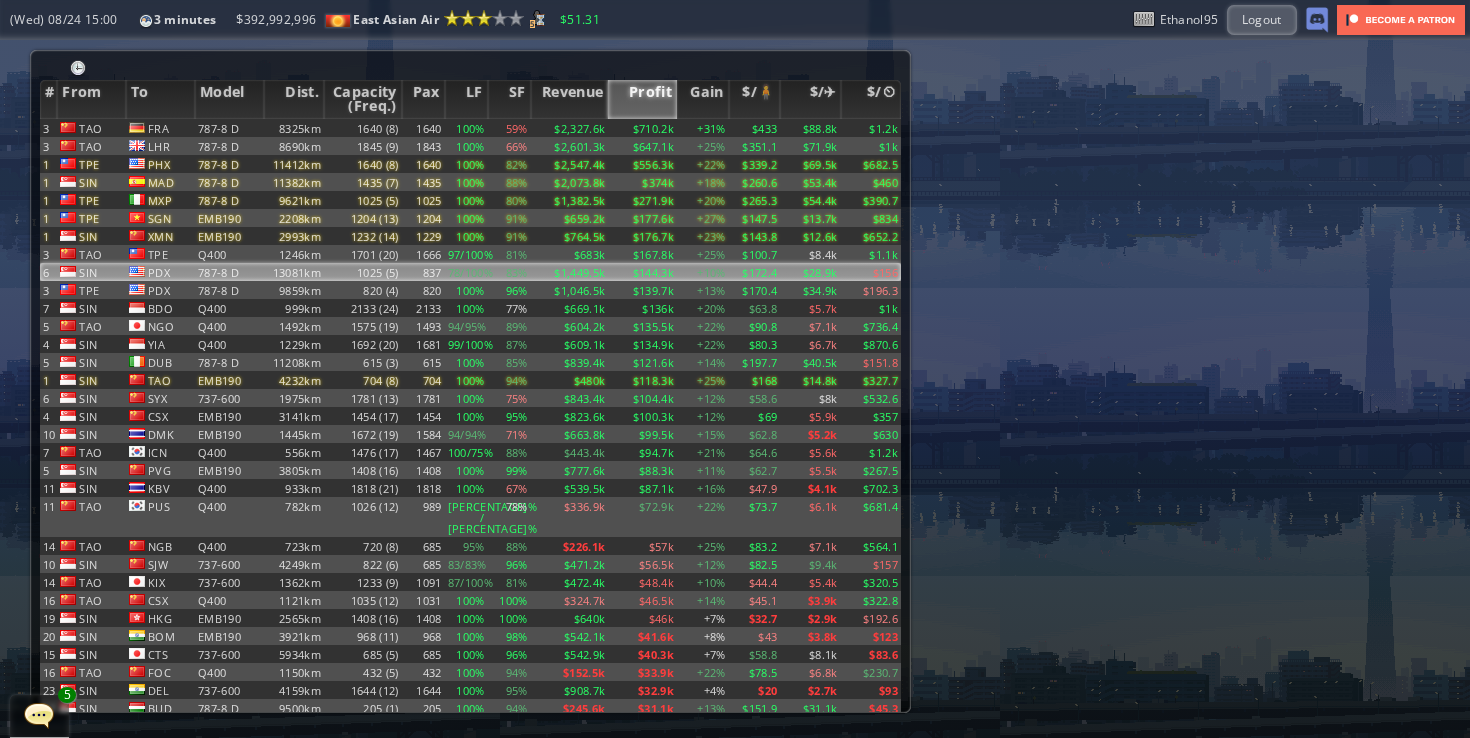 scroll, scrollTop: 91, scrollLeft: 0, axis: vertical 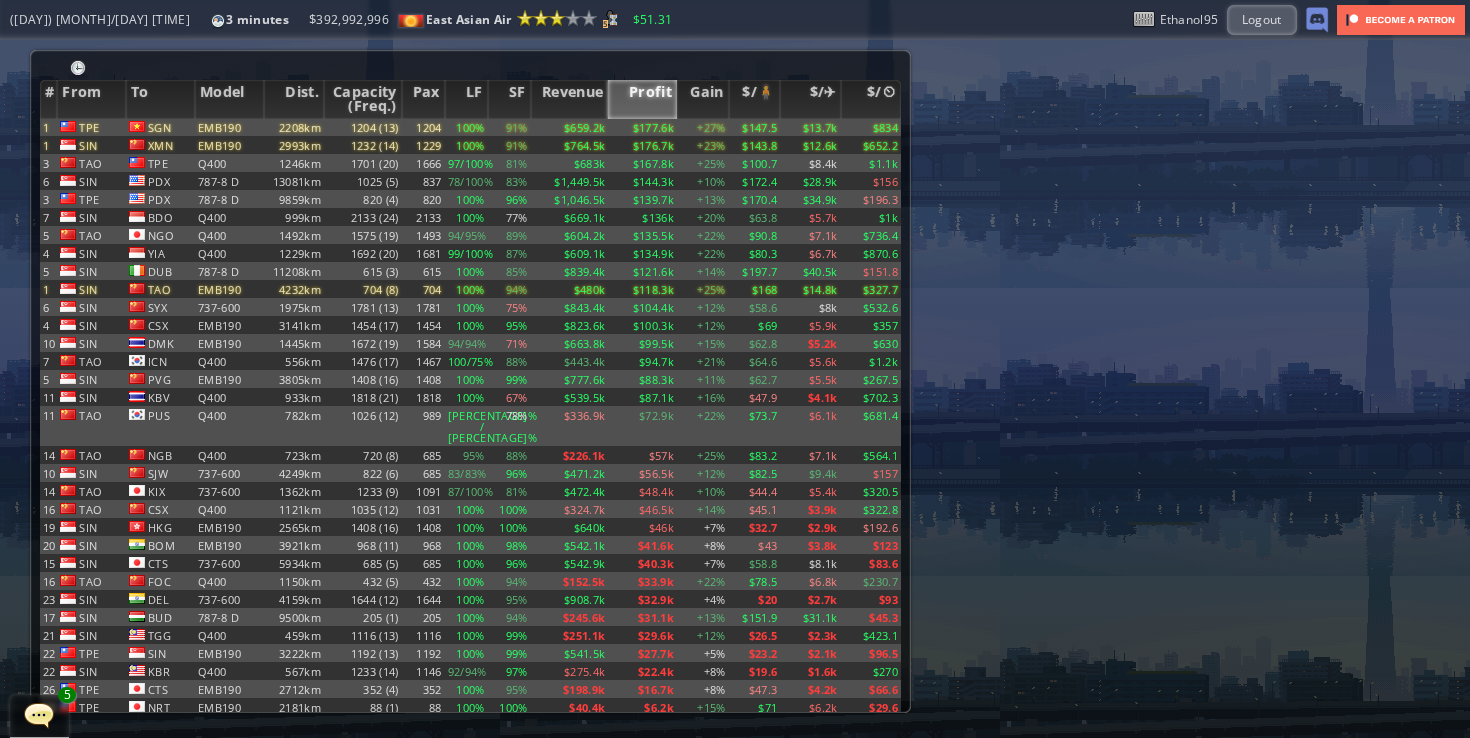 click on "-1%" at bounding box center (703, 37) 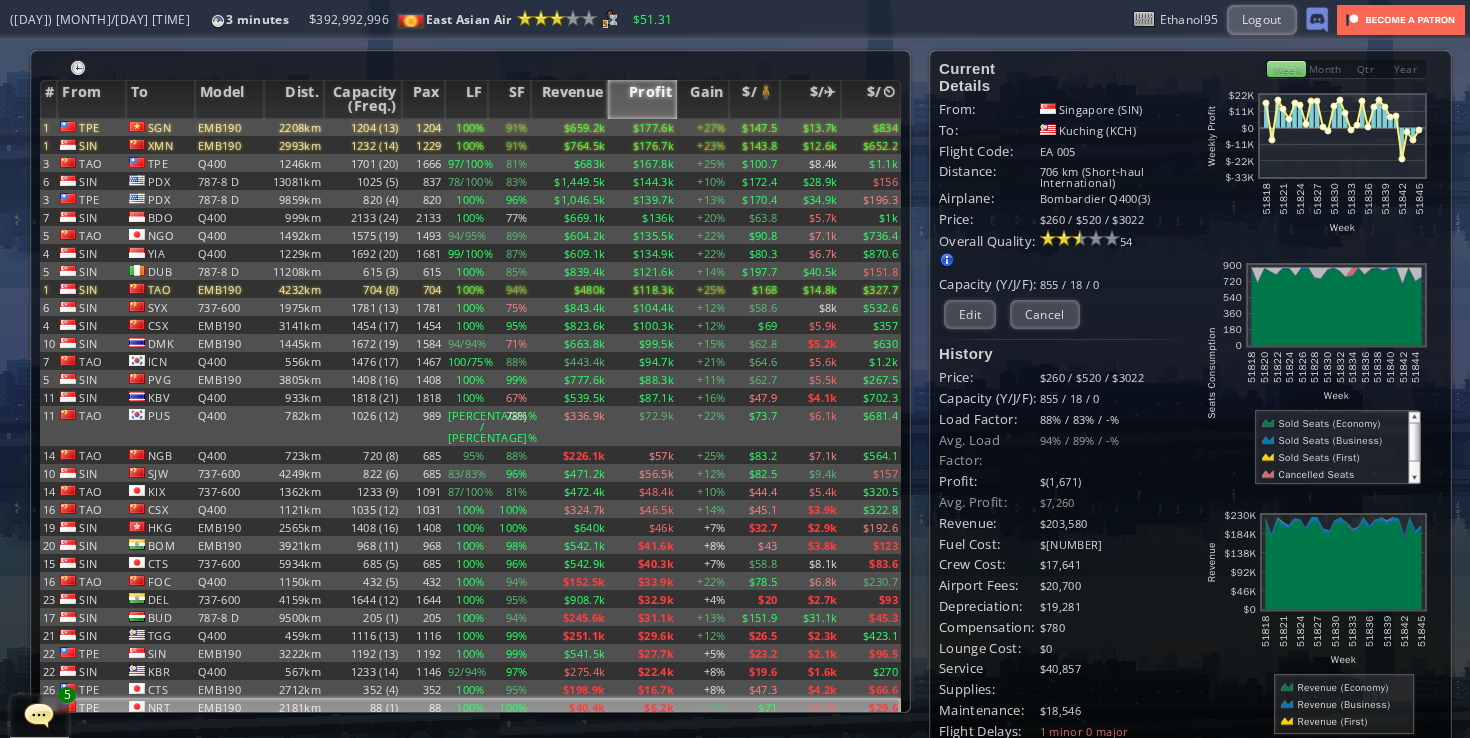 click on "$71" at bounding box center [755, 37] 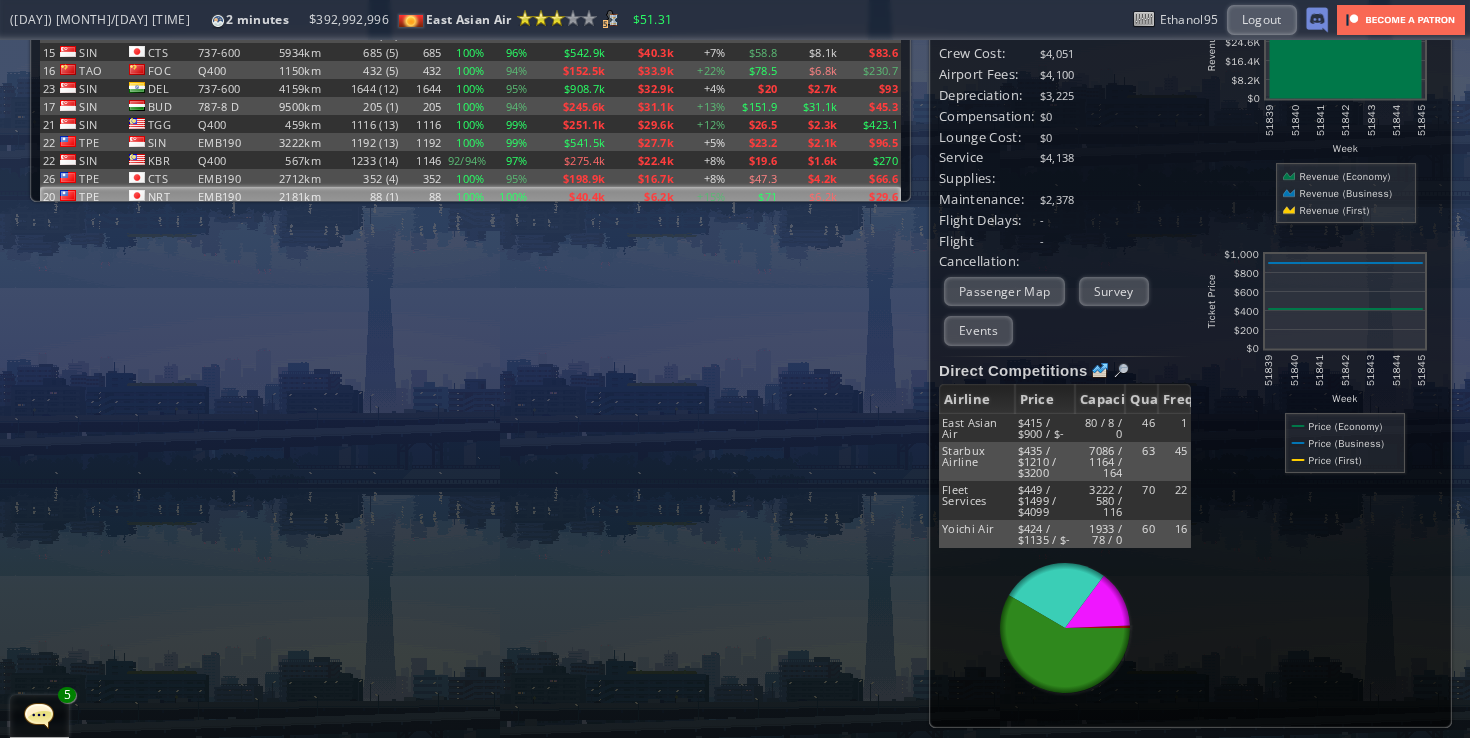 scroll, scrollTop: 0, scrollLeft: 0, axis: both 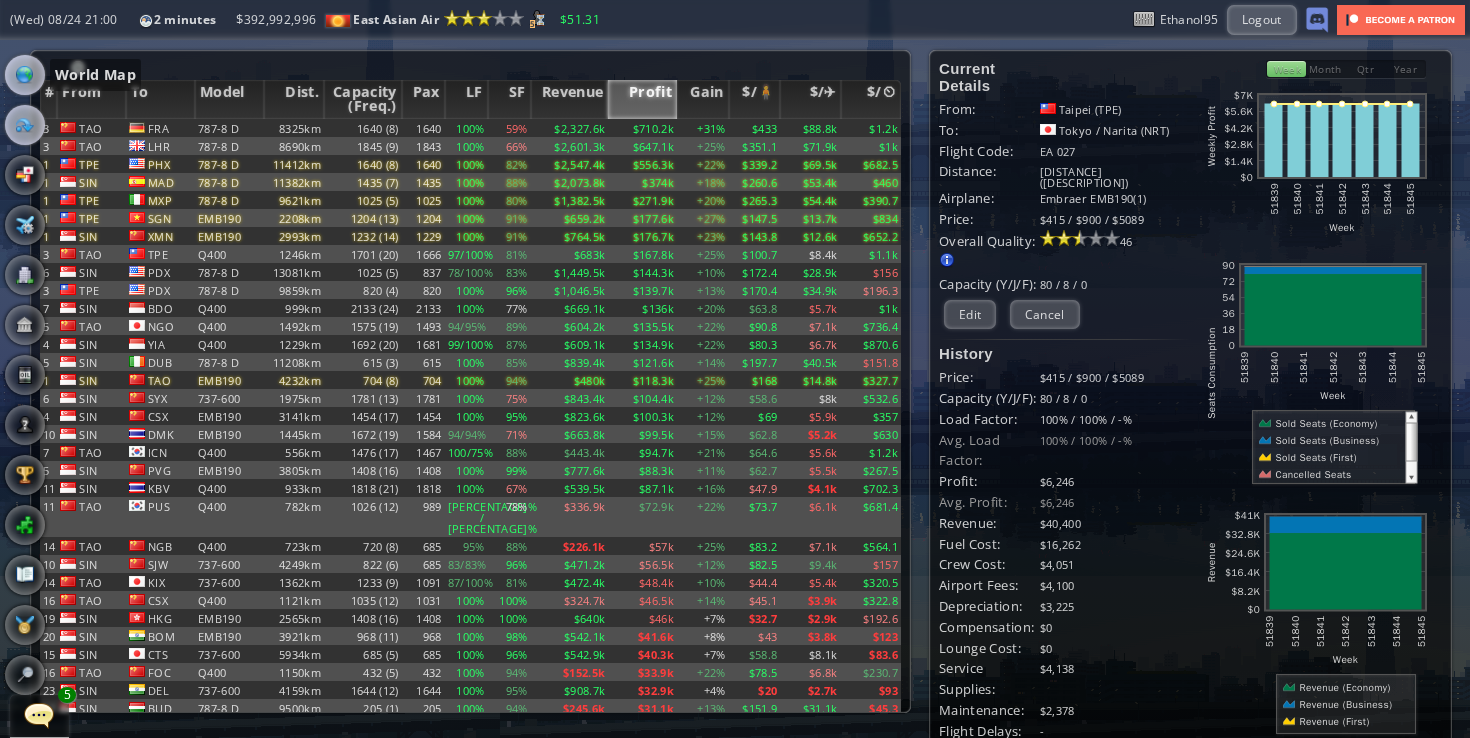 click at bounding box center (25, 75) 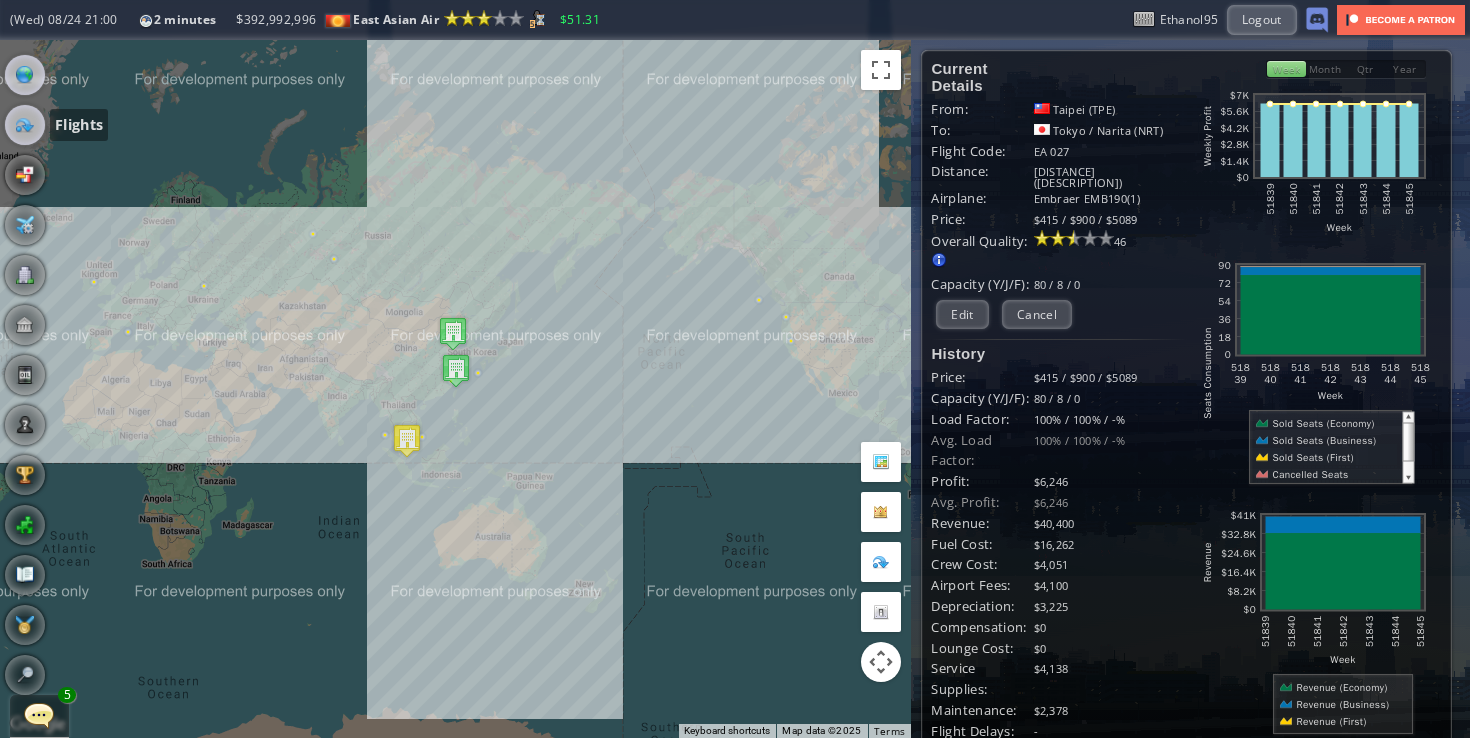 click at bounding box center (25, 125) 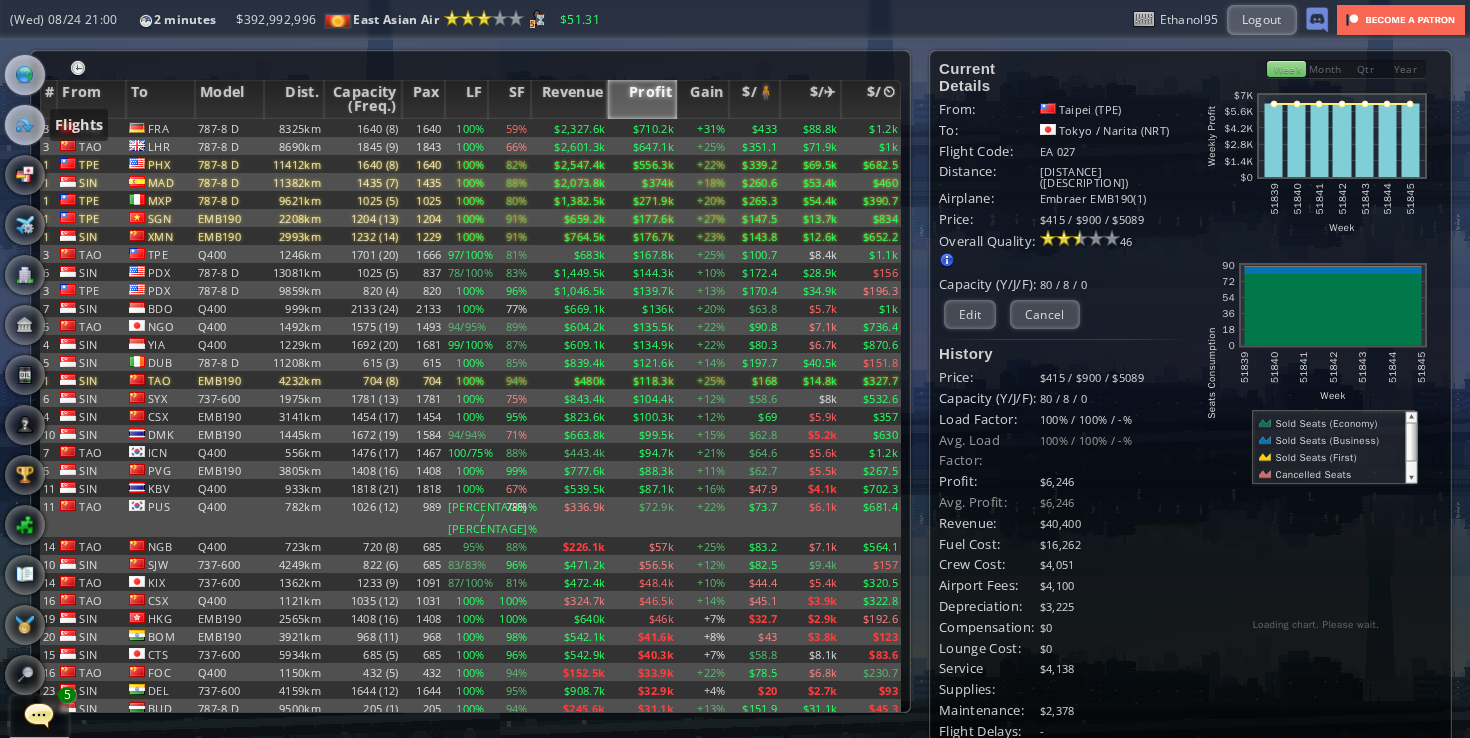 click at bounding box center (25, 75) 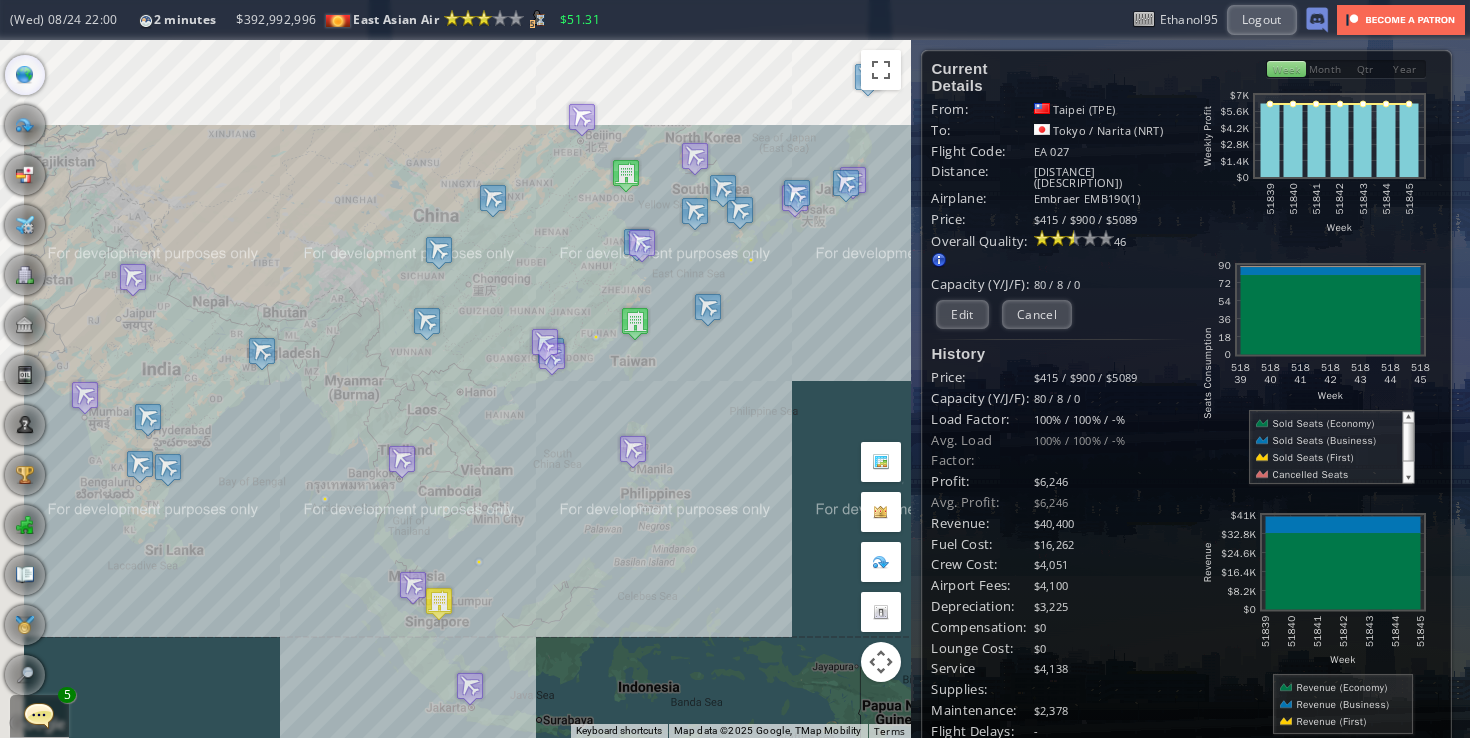 drag, startPoint x: 424, startPoint y: 367, endPoint x: 595, endPoint y: 570, distance: 265.4242 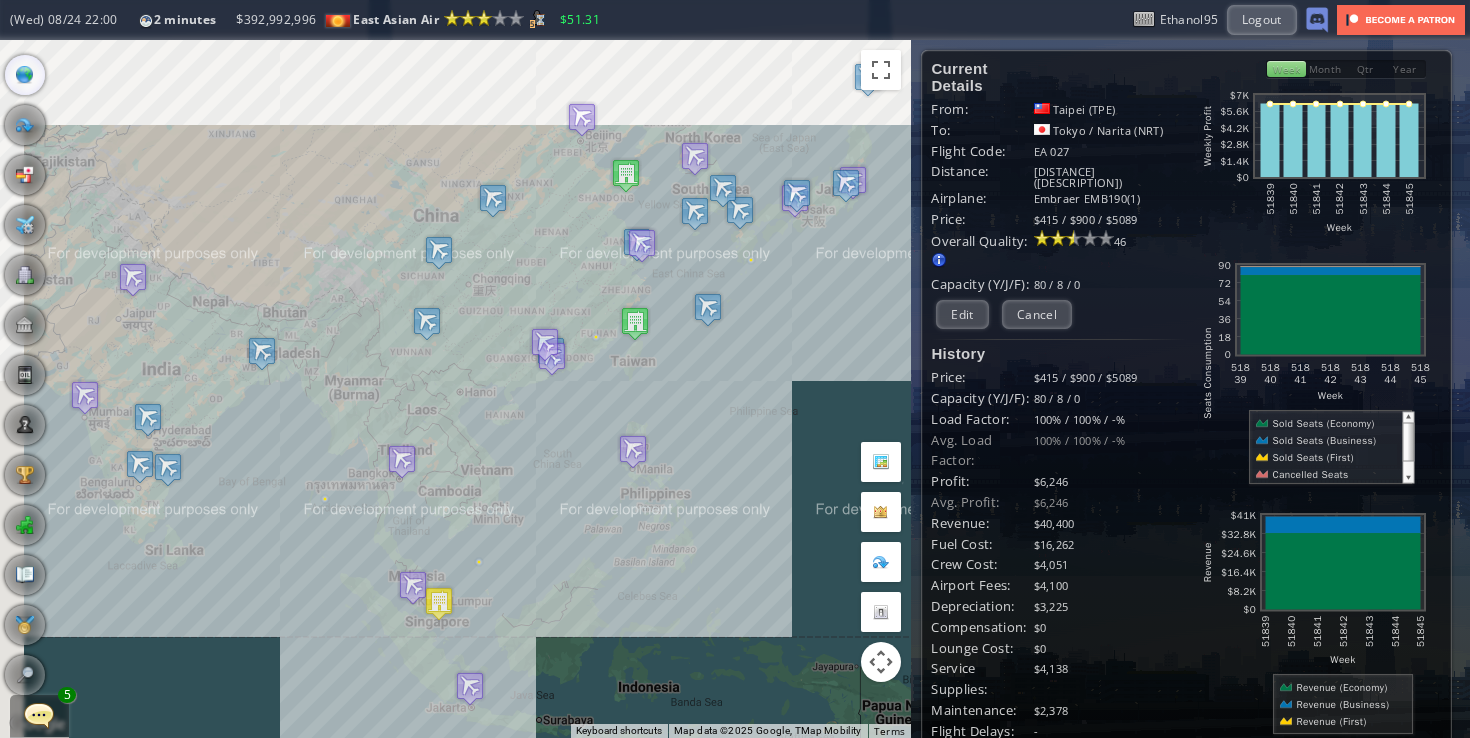 click on "To navigate, press the arrow keys." at bounding box center (455, 389) 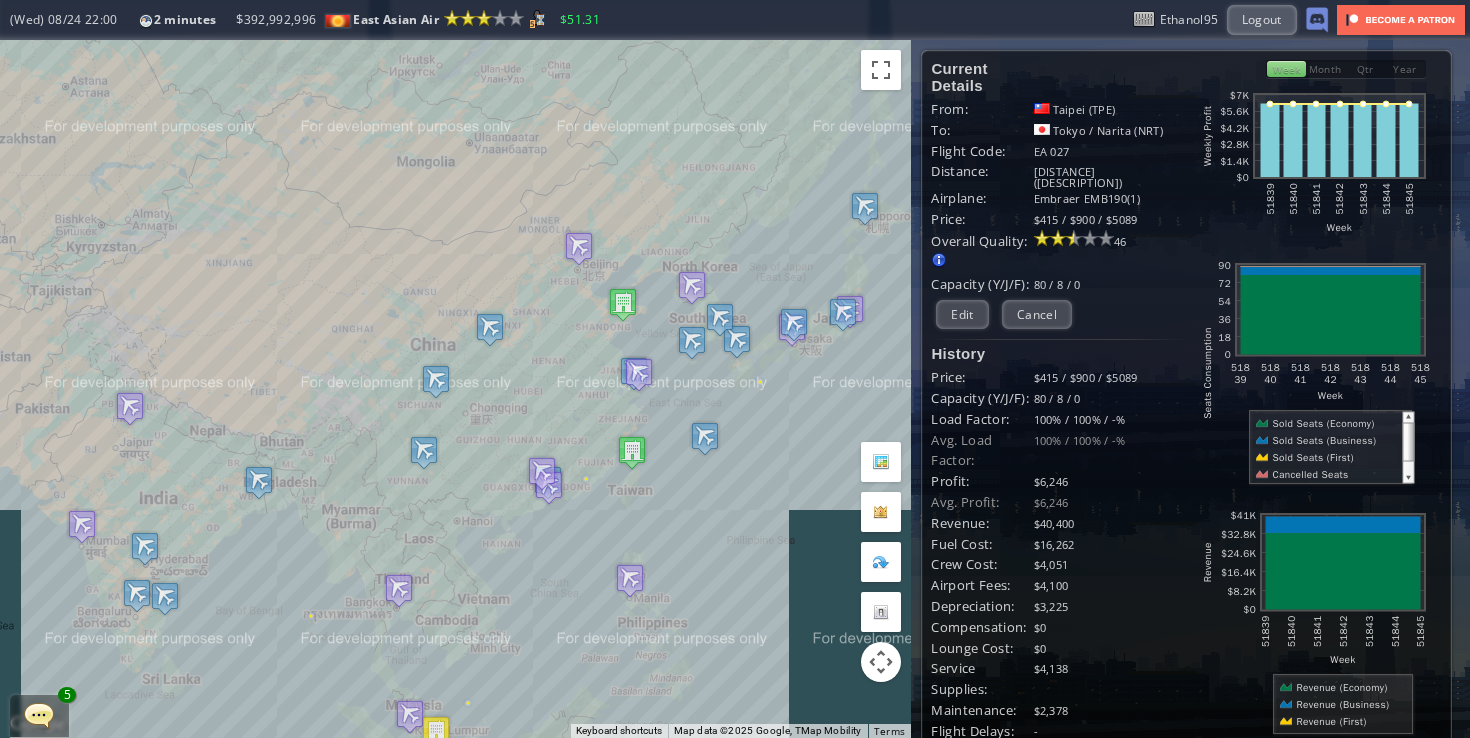 drag, startPoint x: 601, startPoint y: 538, endPoint x: 600, endPoint y: 672, distance: 134.00374 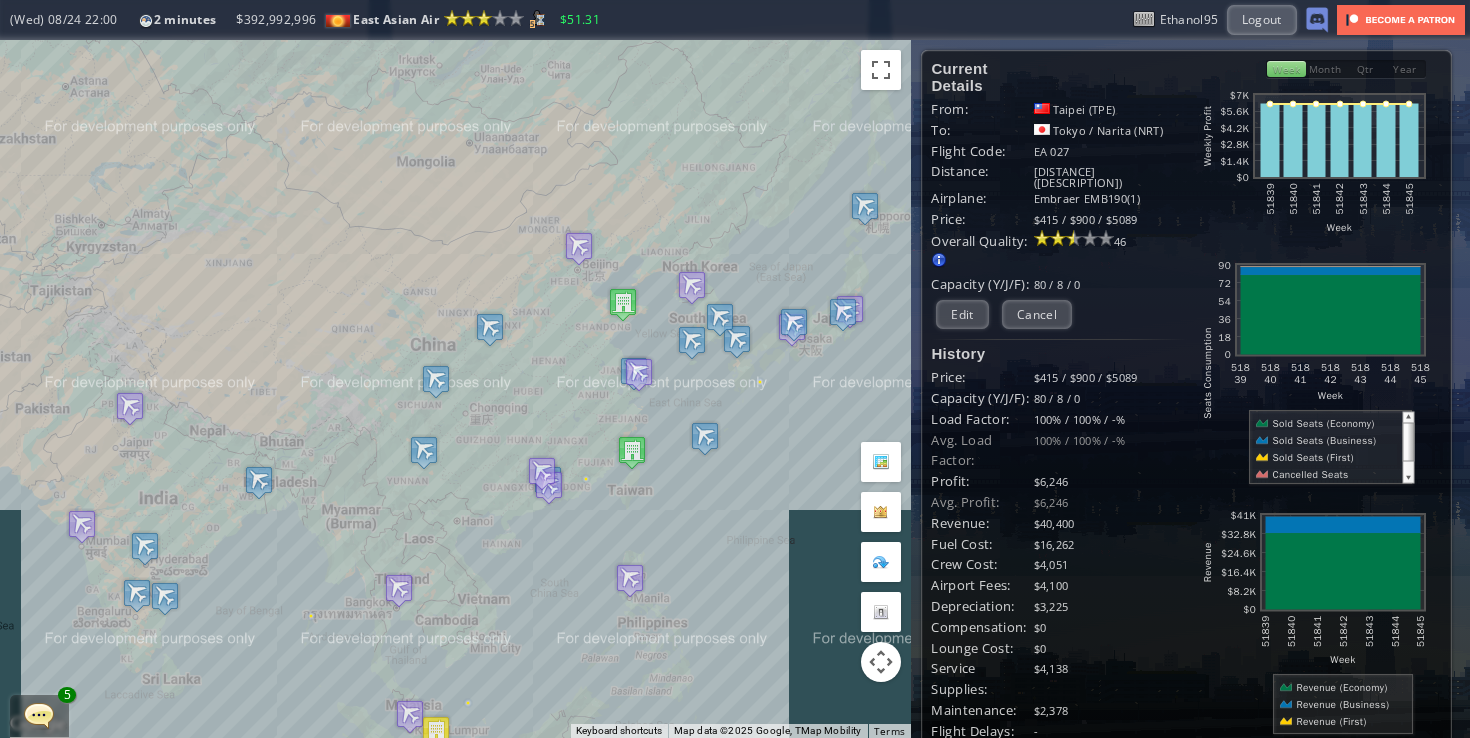 click on "To navigate, press the arrow keys." at bounding box center (455, 389) 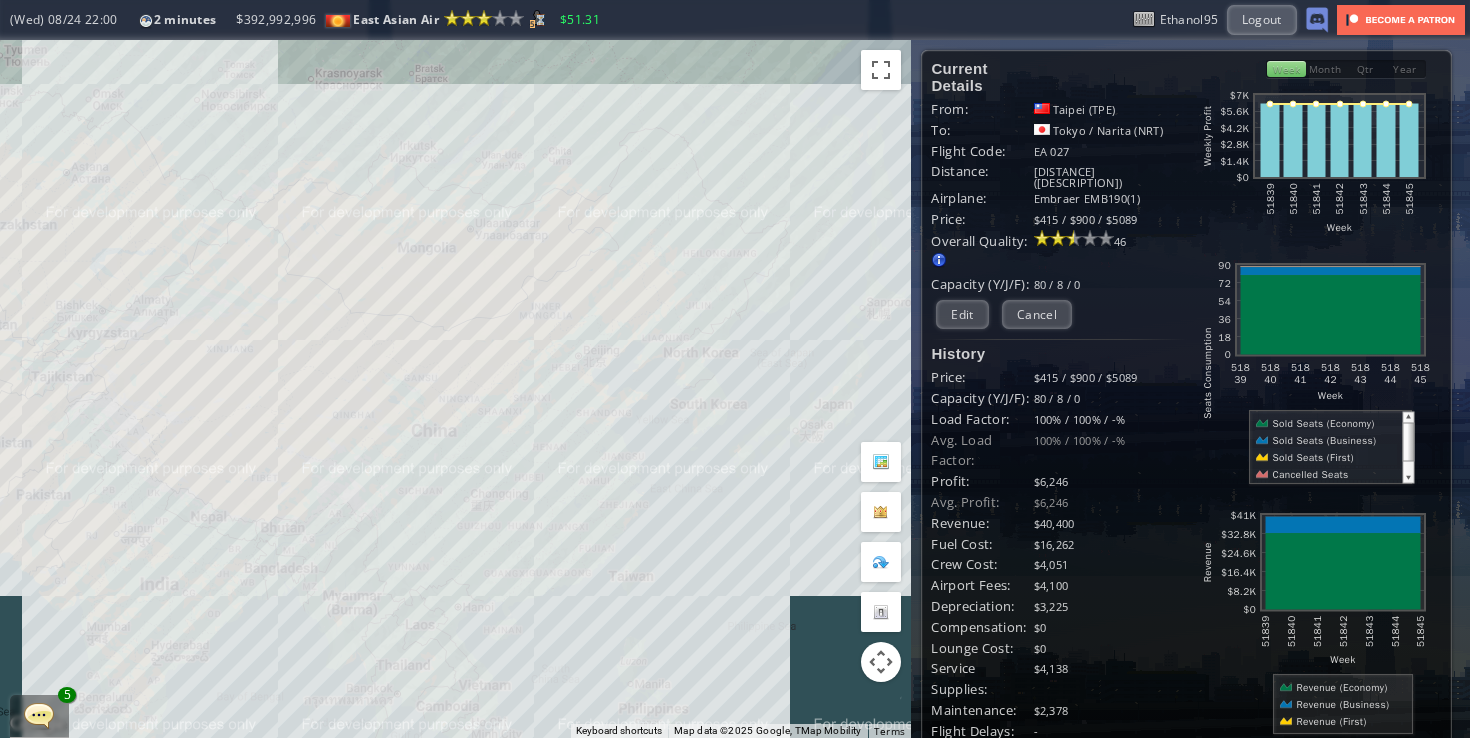 drag, startPoint x: 673, startPoint y: 360, endPoint x: 717, endPoint y: 558, distance: 202.82997 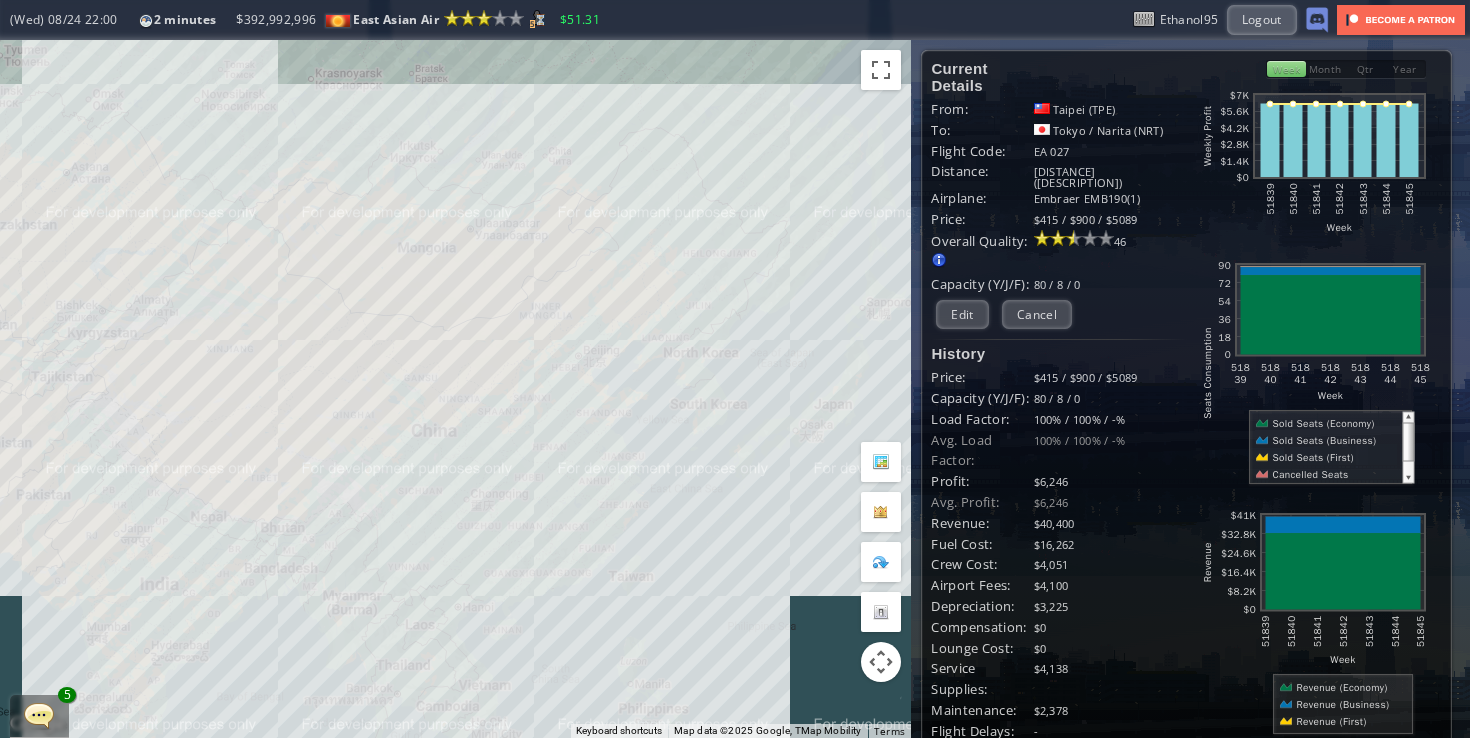 click on "To navigate, press the arrow keys." at bounding box center [455, 389] 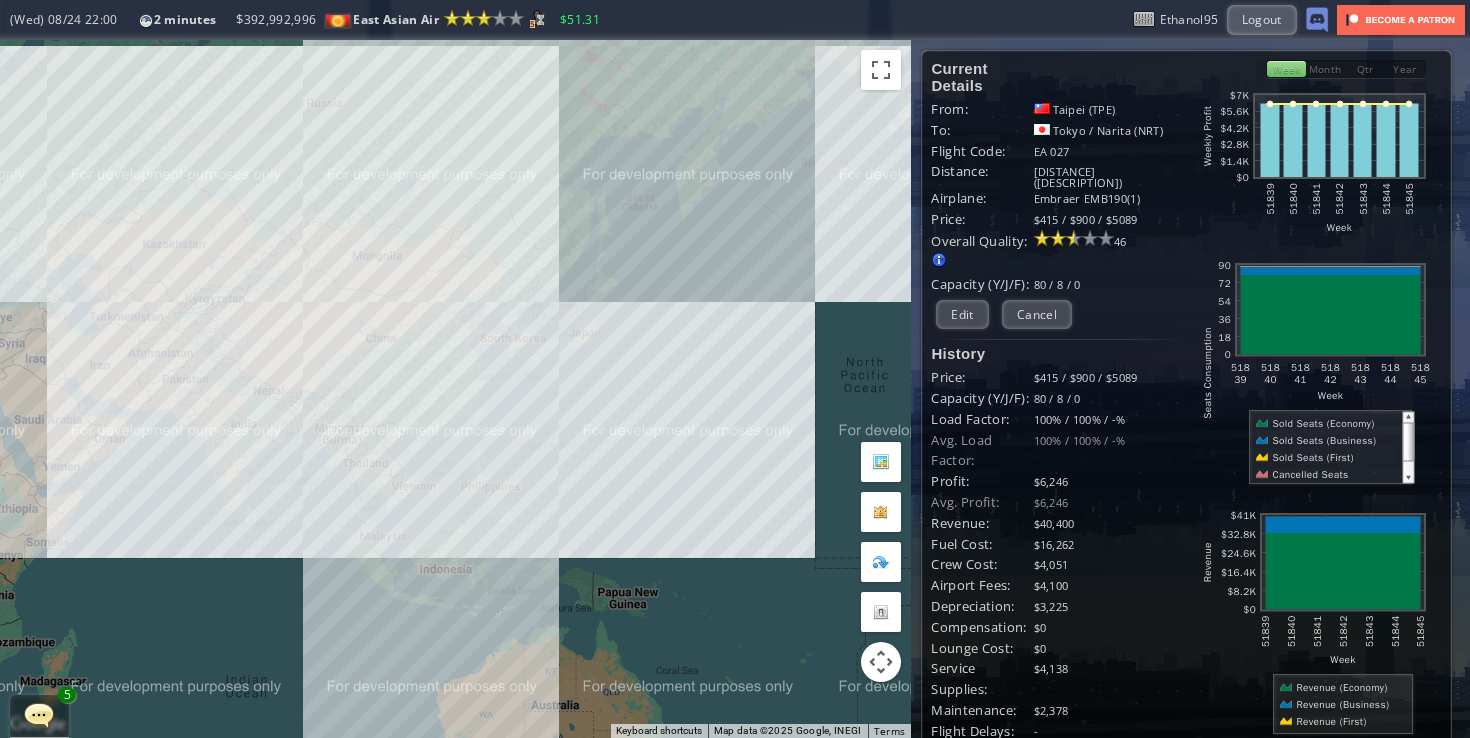 drag, startPoint x: 280, startPoint y: 398, endPoint x: 267, endPoint y: 296, distance: 102.825096 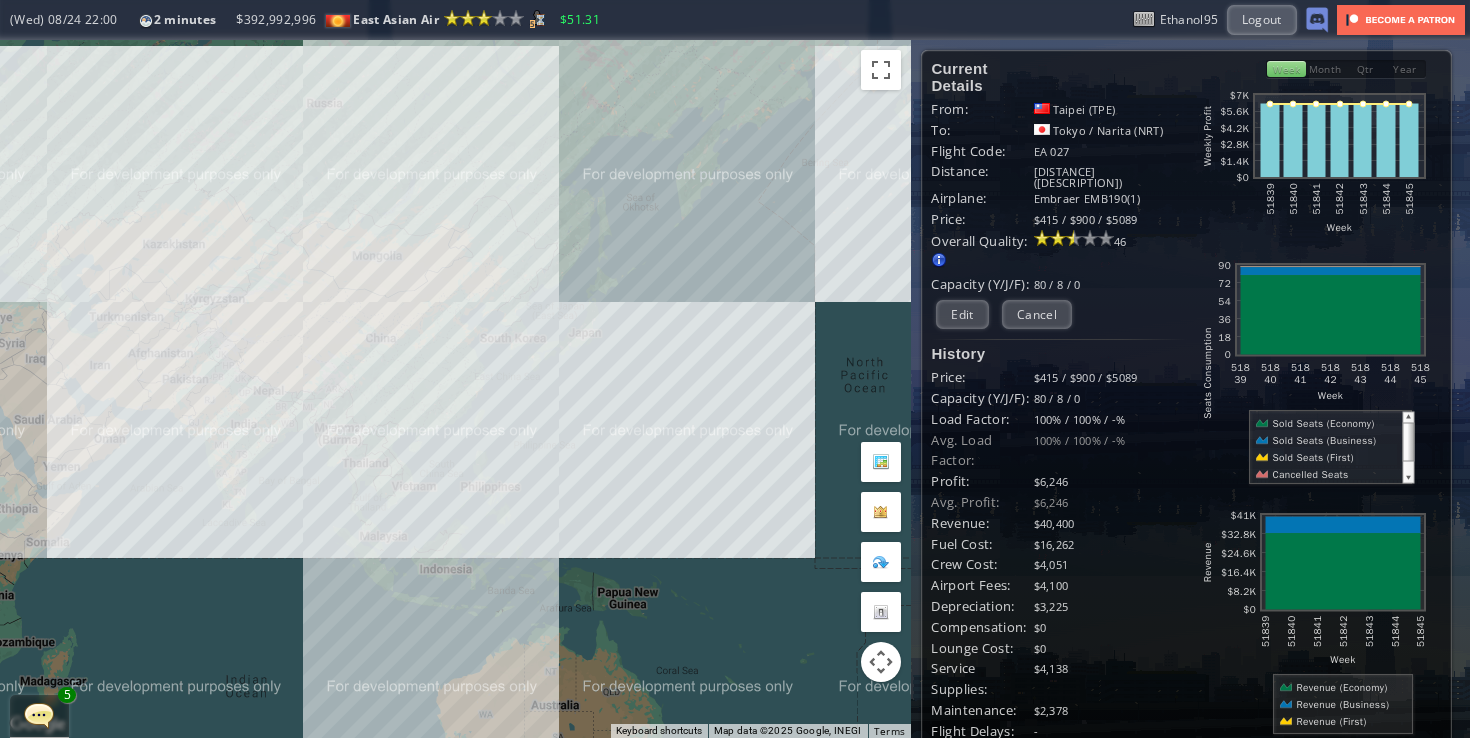 click on "To navigate, press the arrow keys." at bounding box center (455, 389) 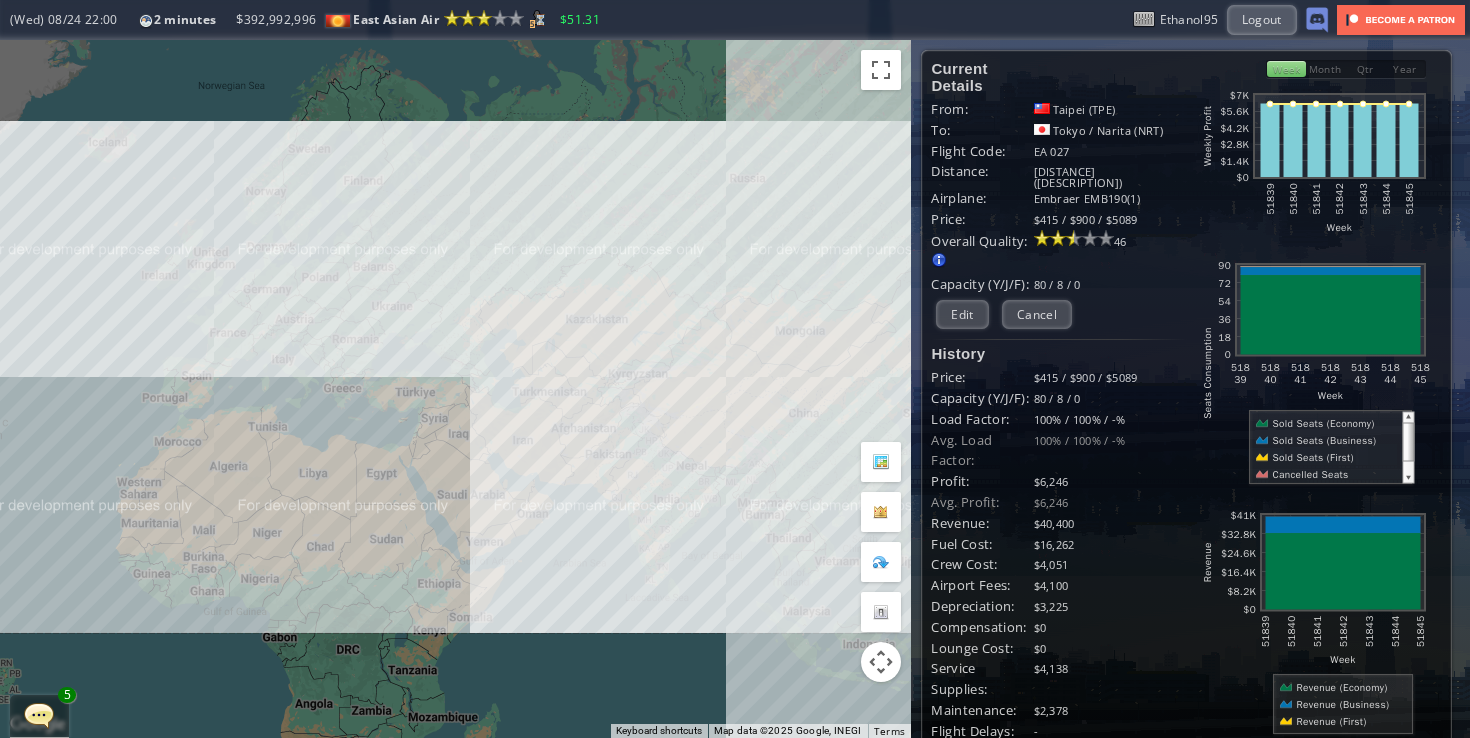 drag, startPoint x: 283, startPoint y: 355, endPoint x: 711, endPoint y: 433, distance: 435.0494 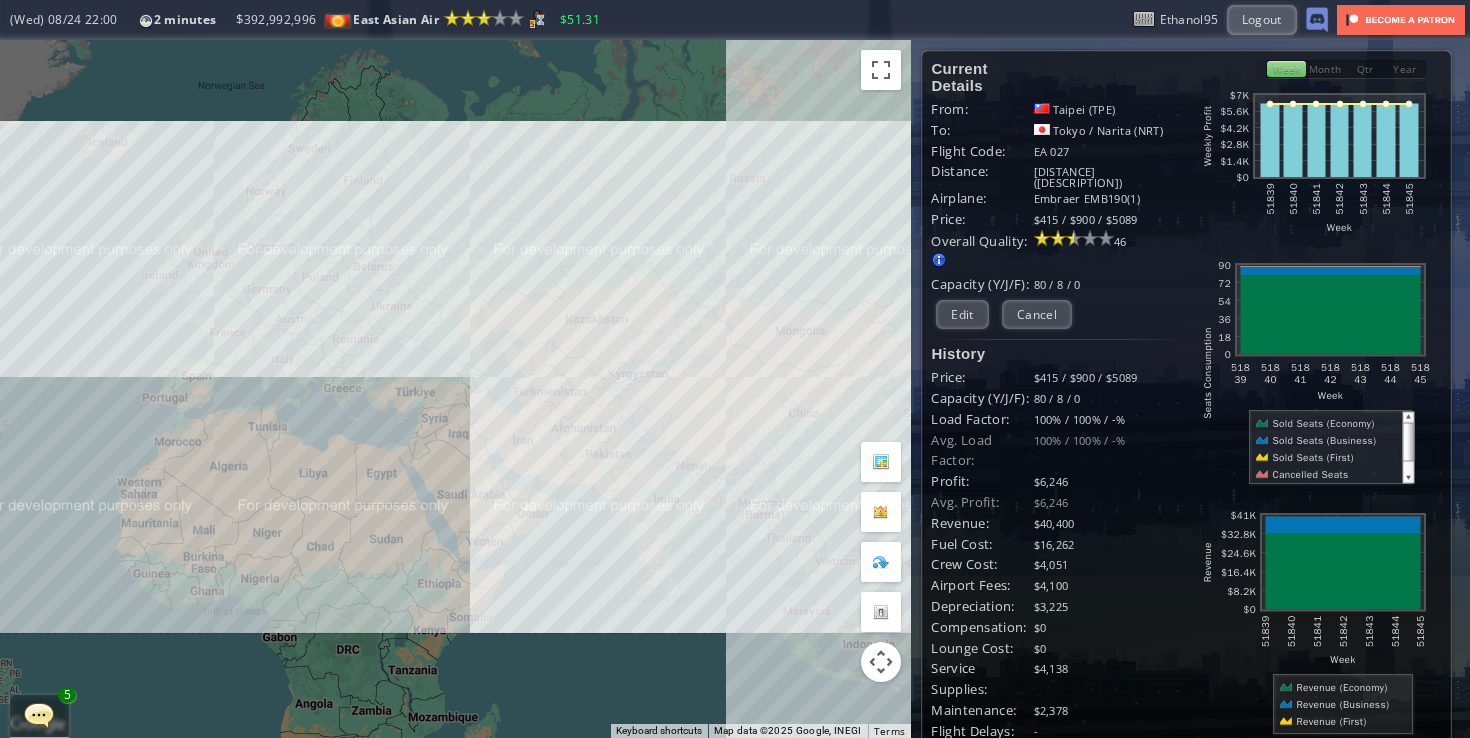 click on "To navigate, press the arrow keys." at bounding box center [455, 389] 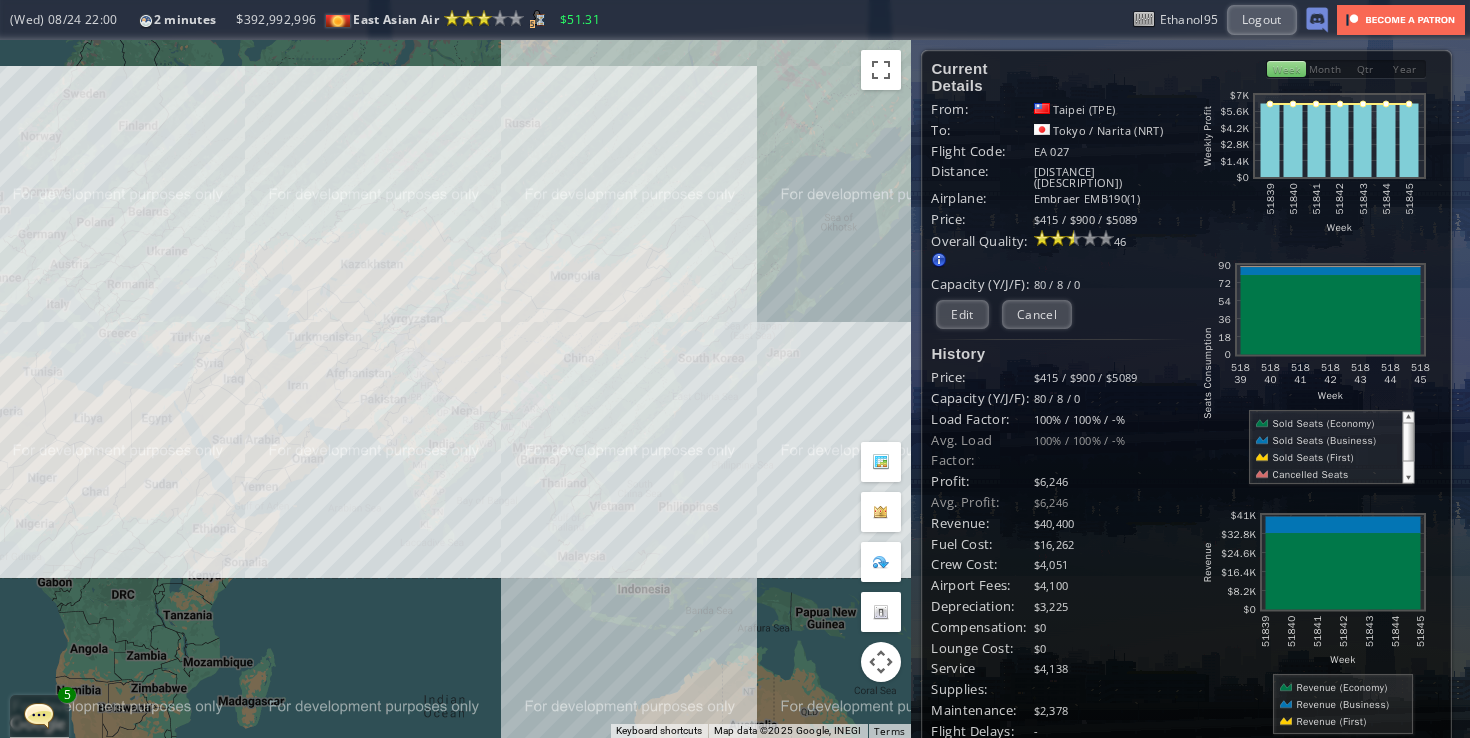 drag, startPoint x: 726, startPoint y: 407, endPoint x: 491, endPoint y: 352, distance: 241.35037 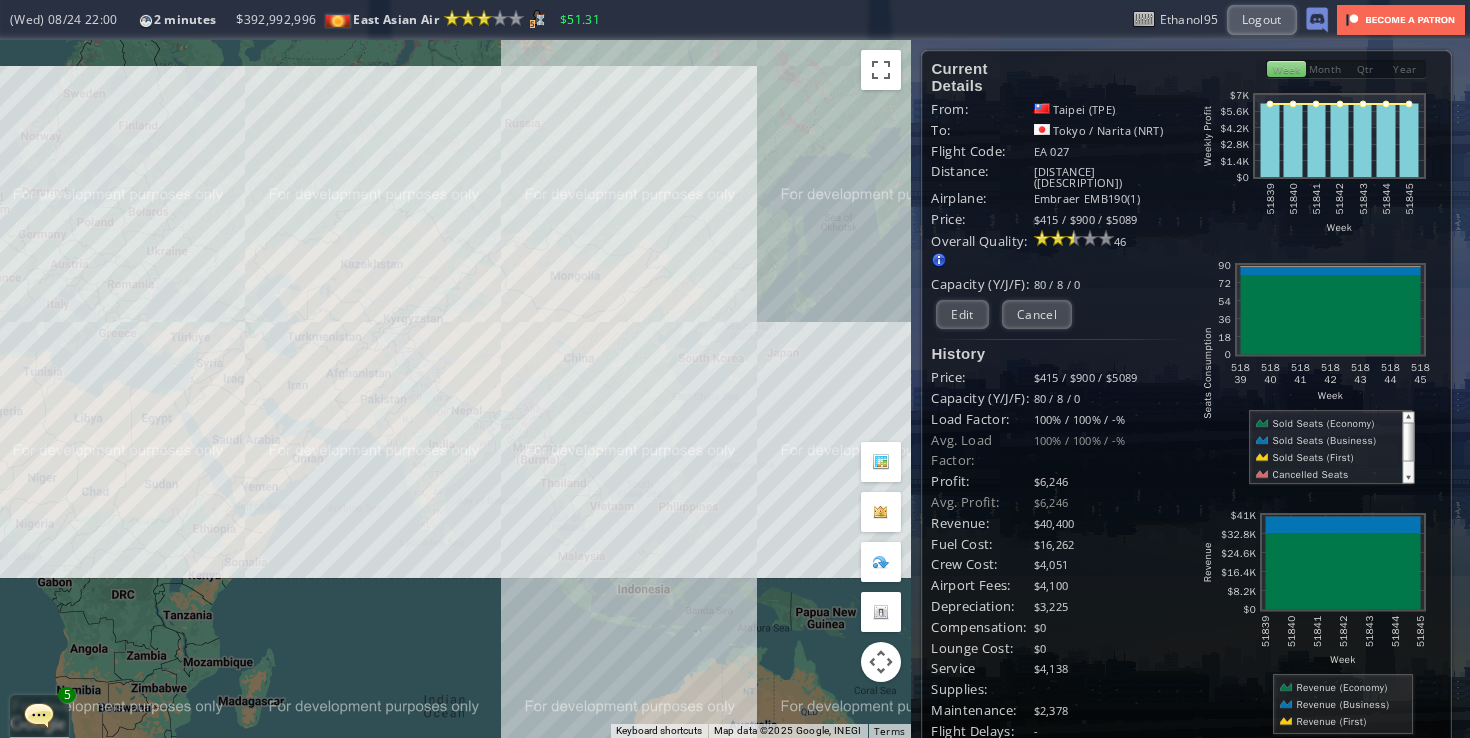 click on "To navigate, press the arrow keys." at bounding box center (455, 389) 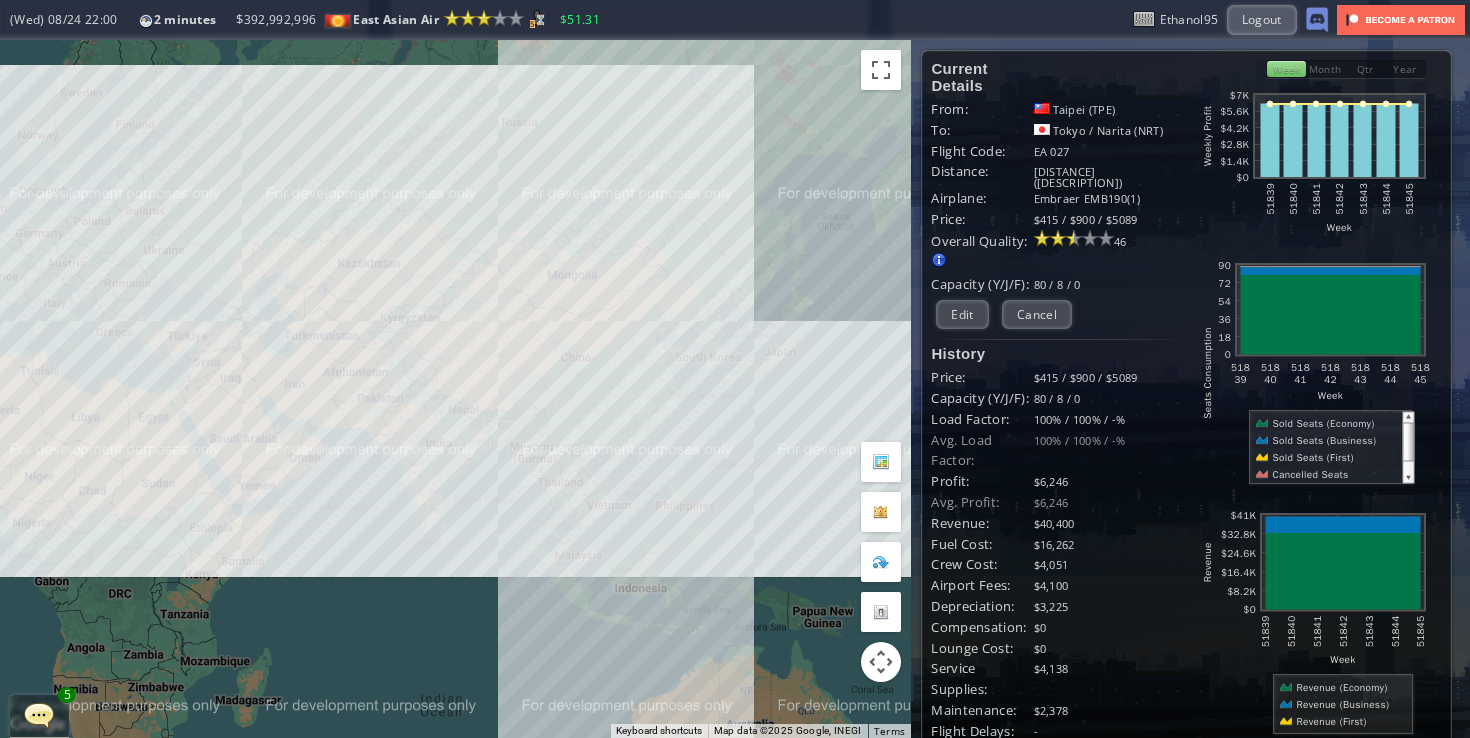 drag, startPoint x: 694, startPoint y: 480, endPoint x: 558, endPoint y: 479, distance: 136.00368 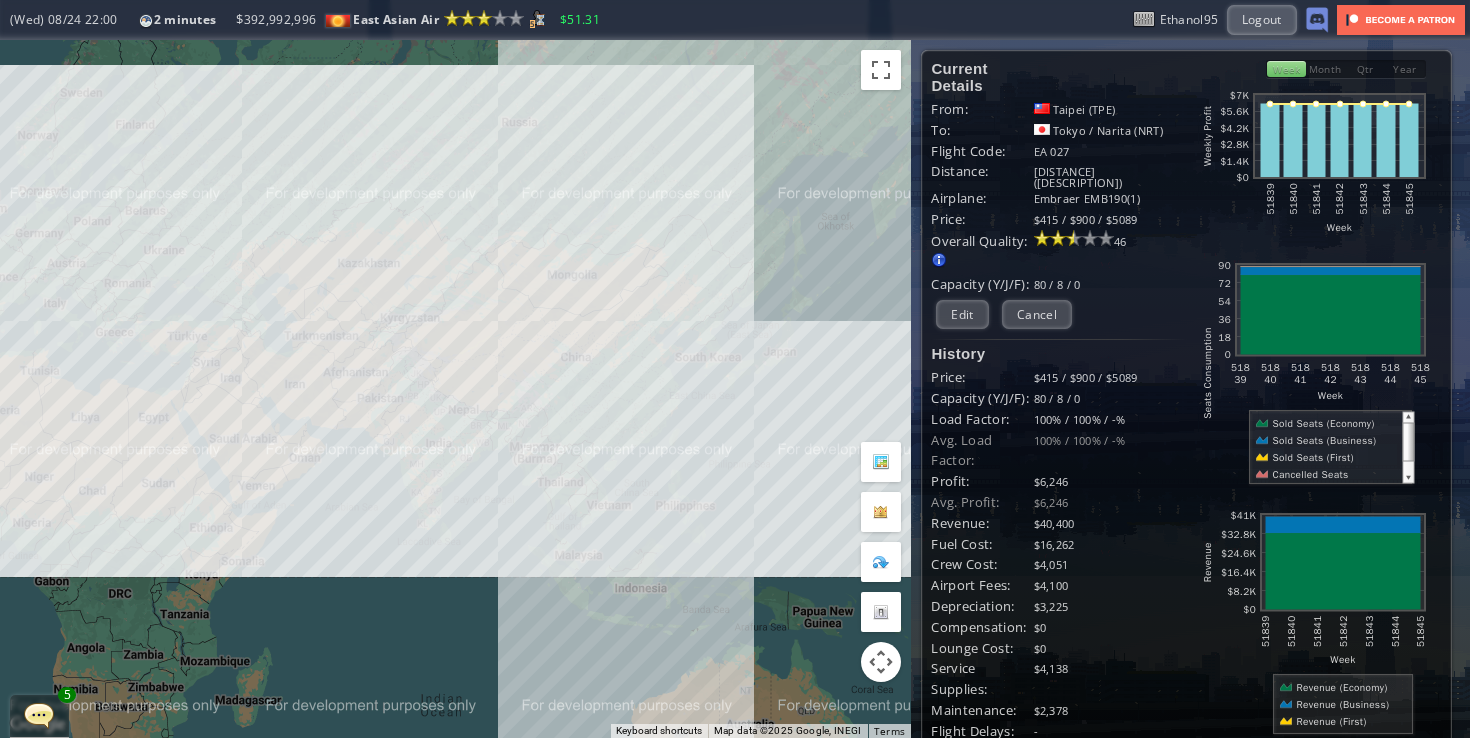 click on "To navigate, press the arrow keys." at bounding box center (455, 389) 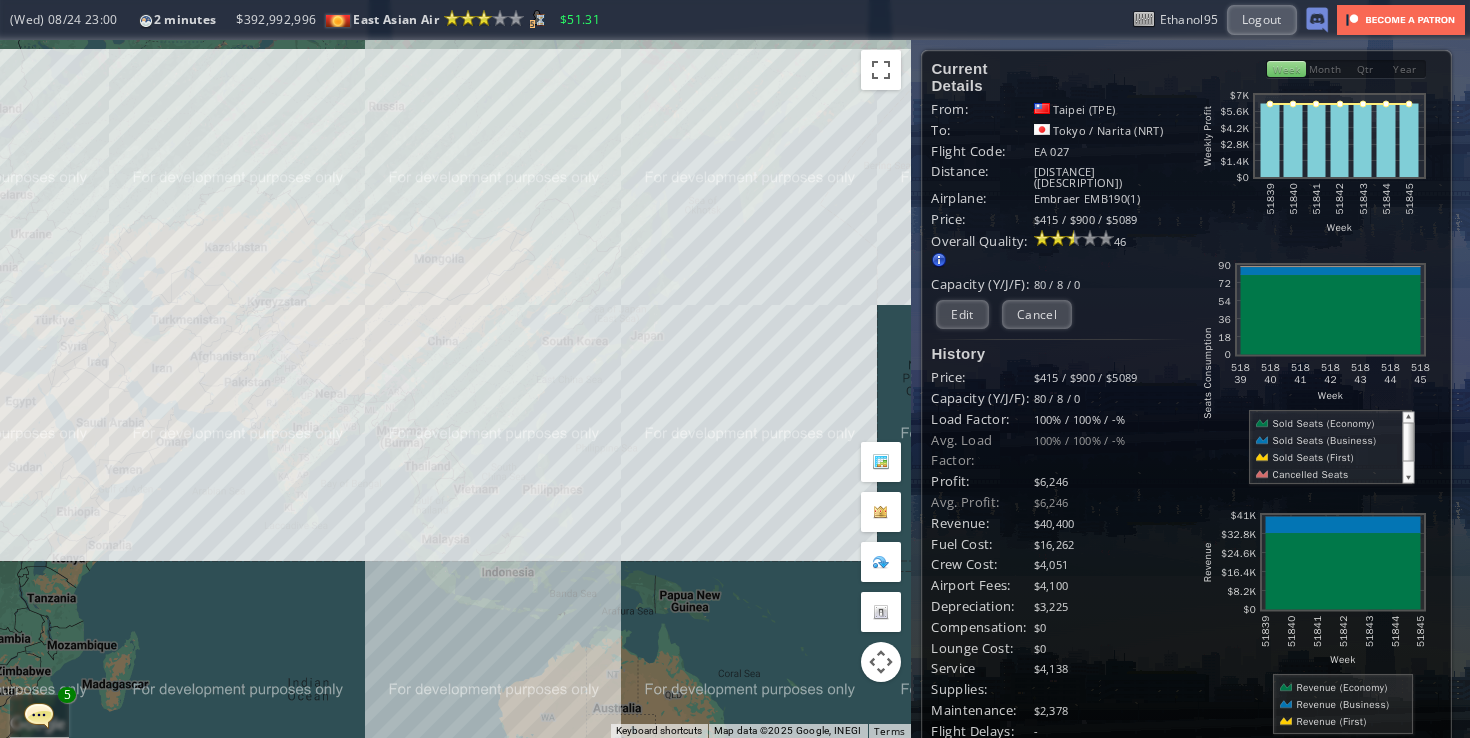 drag, startPoint x: 605, startPoint y: 548, endPoint x: 538, endPoint y: 548, distance: 67 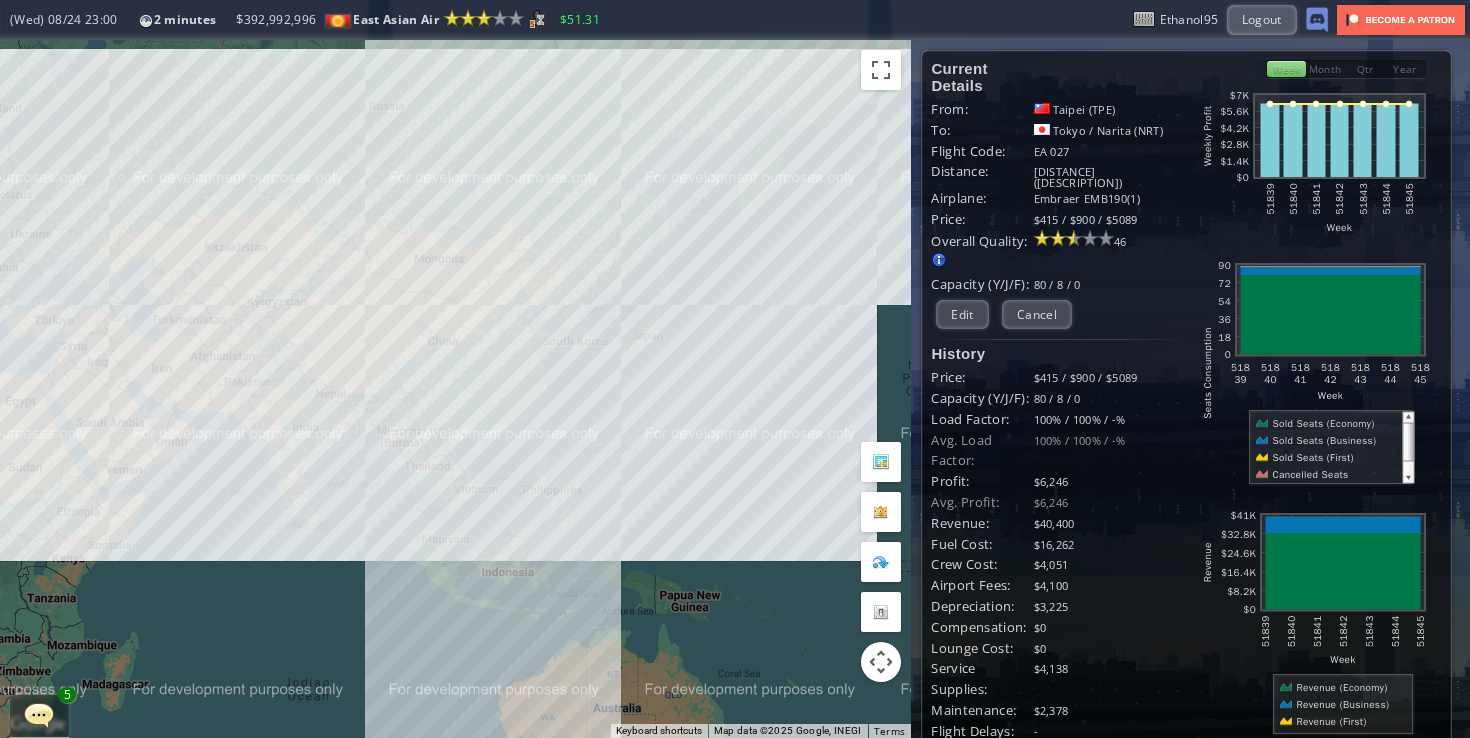 click on "To navigate, press the arrow keys." at bounding box center [455, 389] 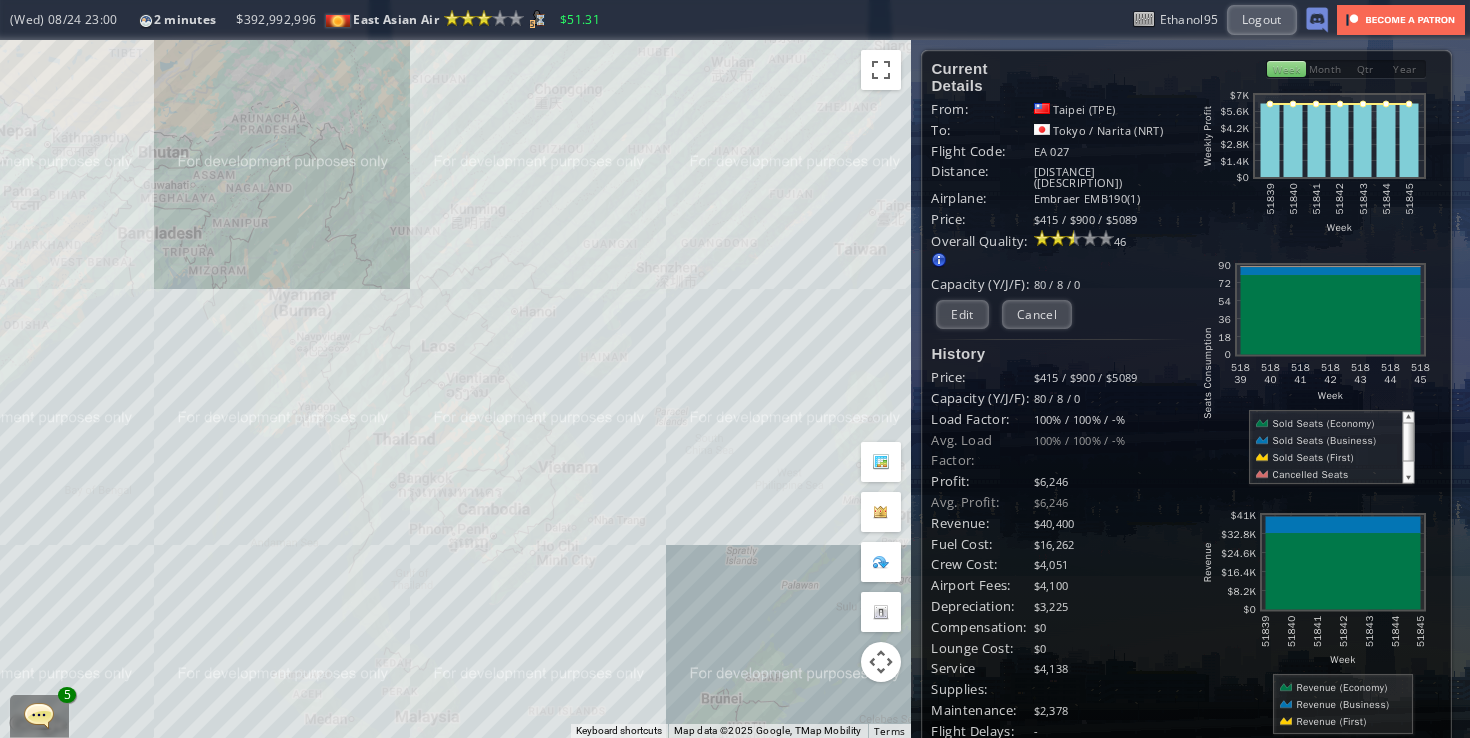 drag, startPoint x: 499, startPoint y: 437, endPoint x: 821, endPoint y: 653, distance: 387.73703 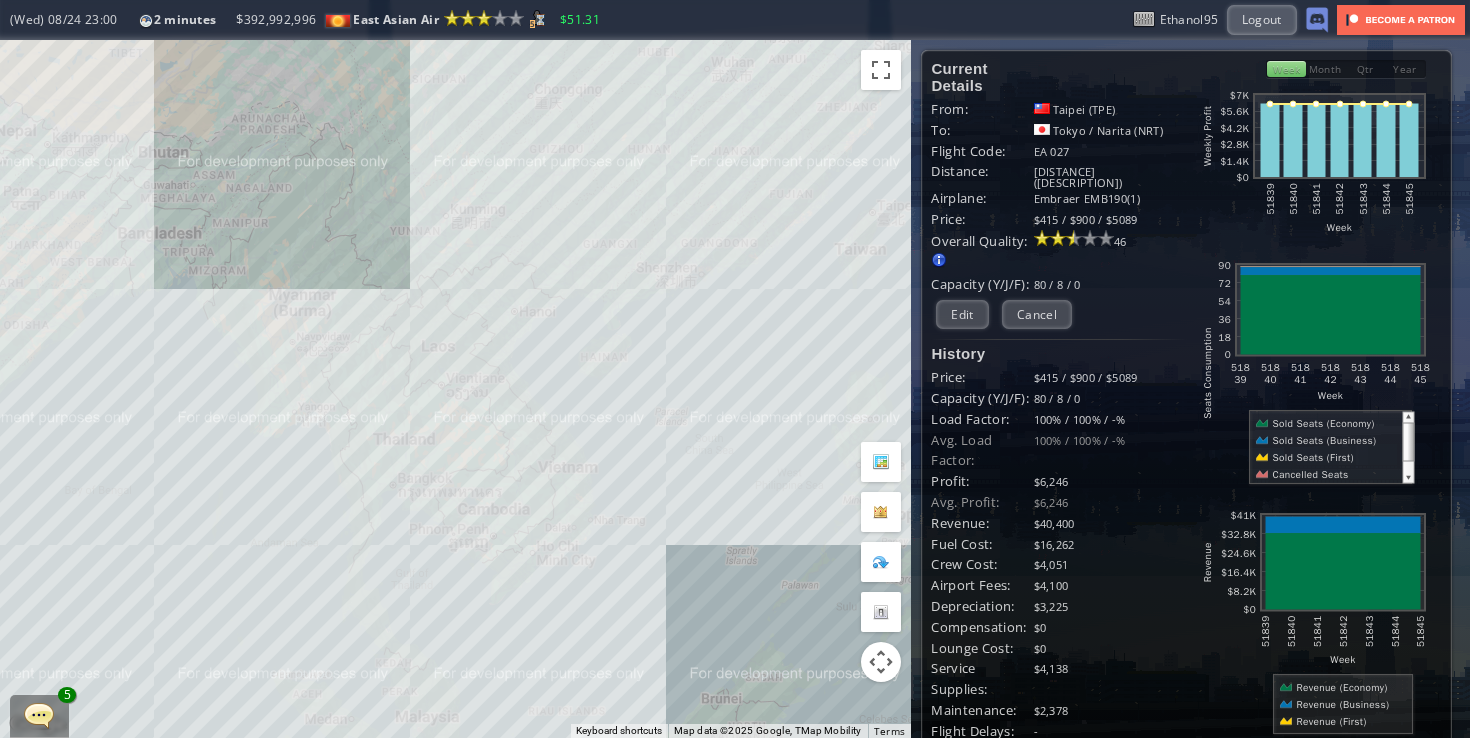 click on "To navigate, press the arrow keys." at bounding box center (455, 389) 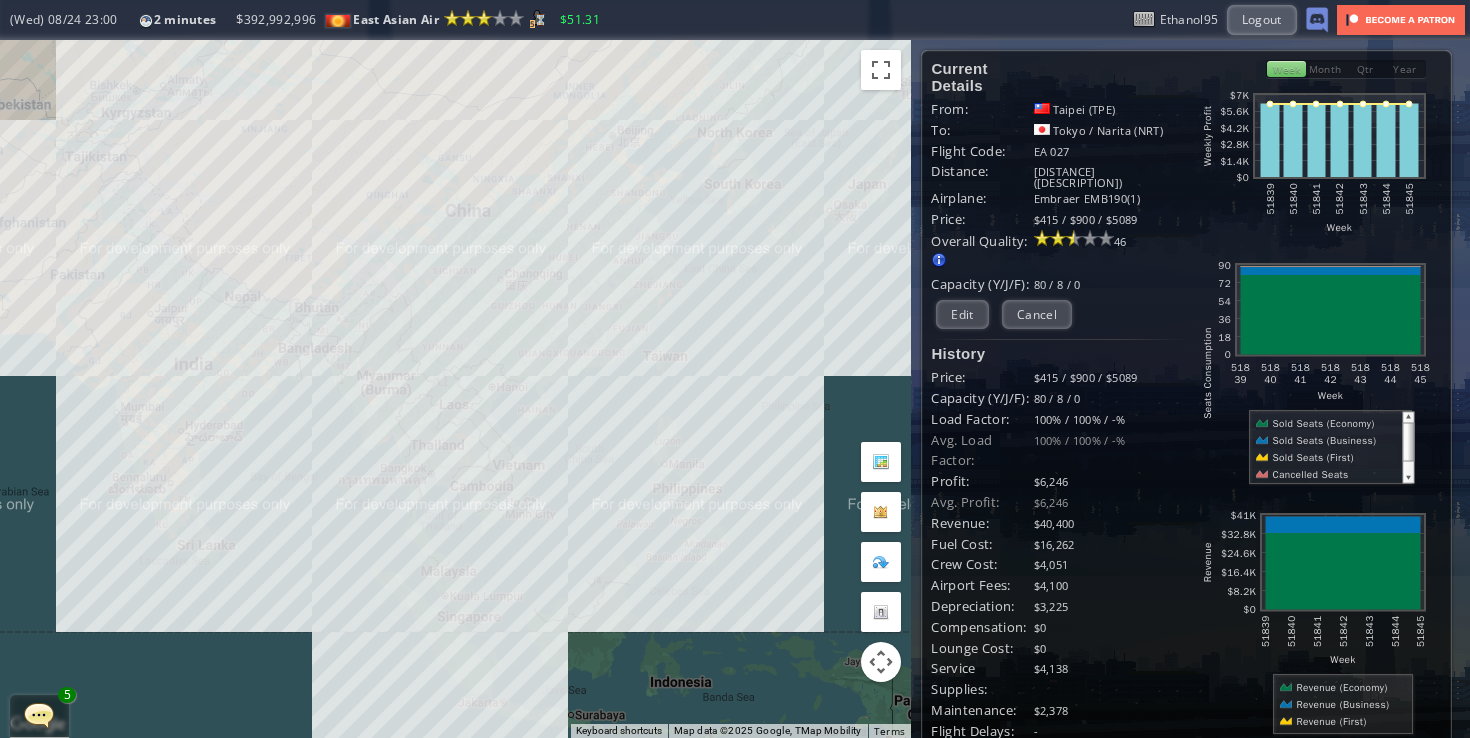 drag, startPoint x: 816, startPoint y: 648, endPoint x: 615, endPoint y: 538, distance: 229.13097 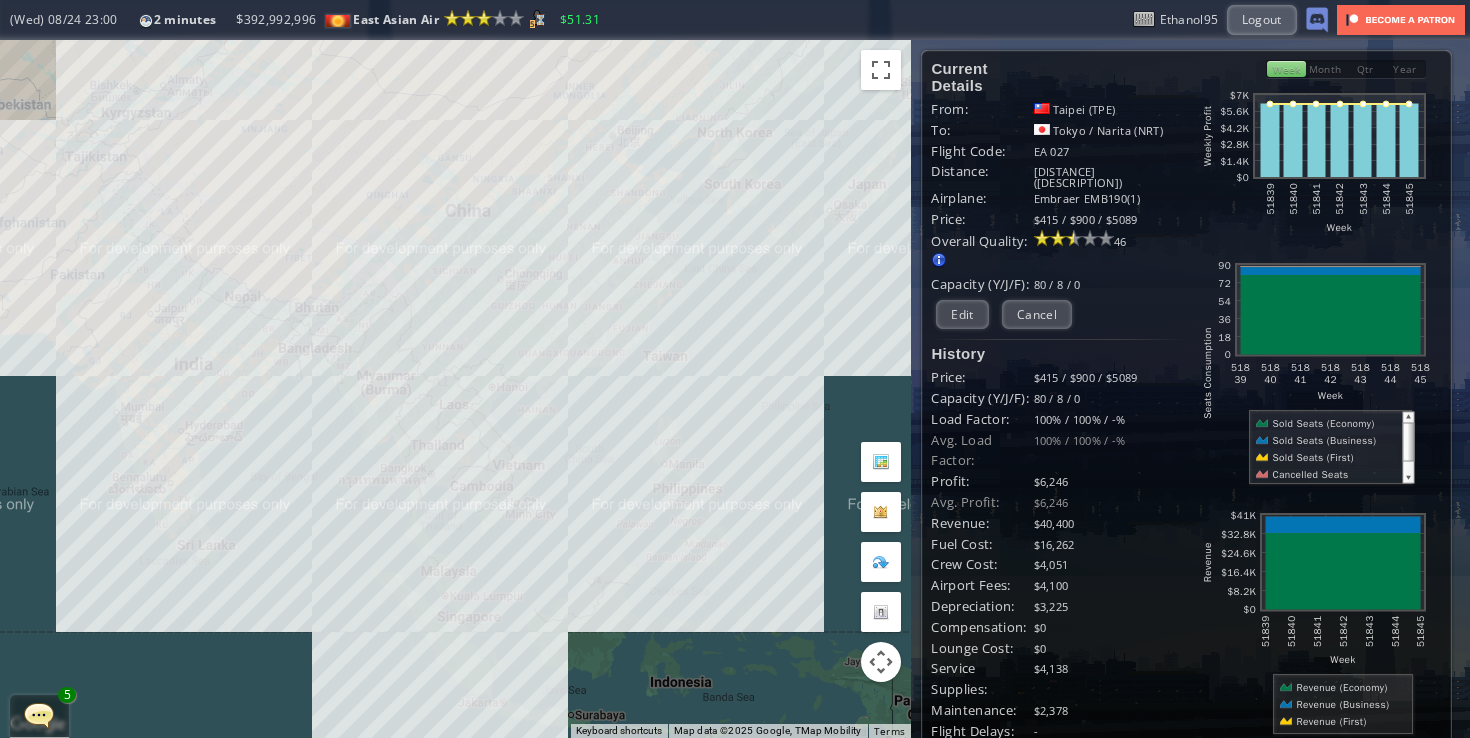 click on "To navigate, press the arrow keys." at bounding box center [455, 389] 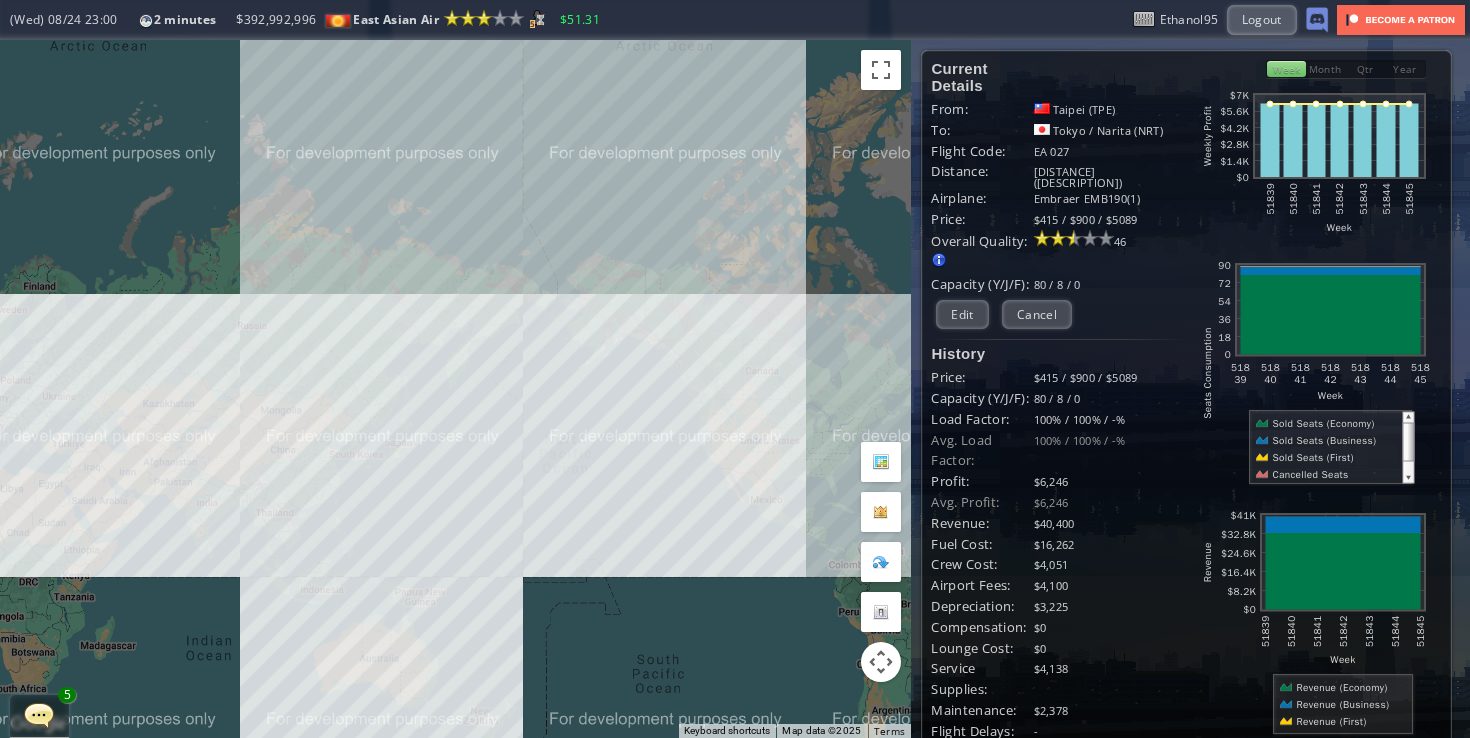 drag, startPoint x: 688, startPoint y: 513, endPoint x: 382, endPoint y: 522, distance: 306.13232 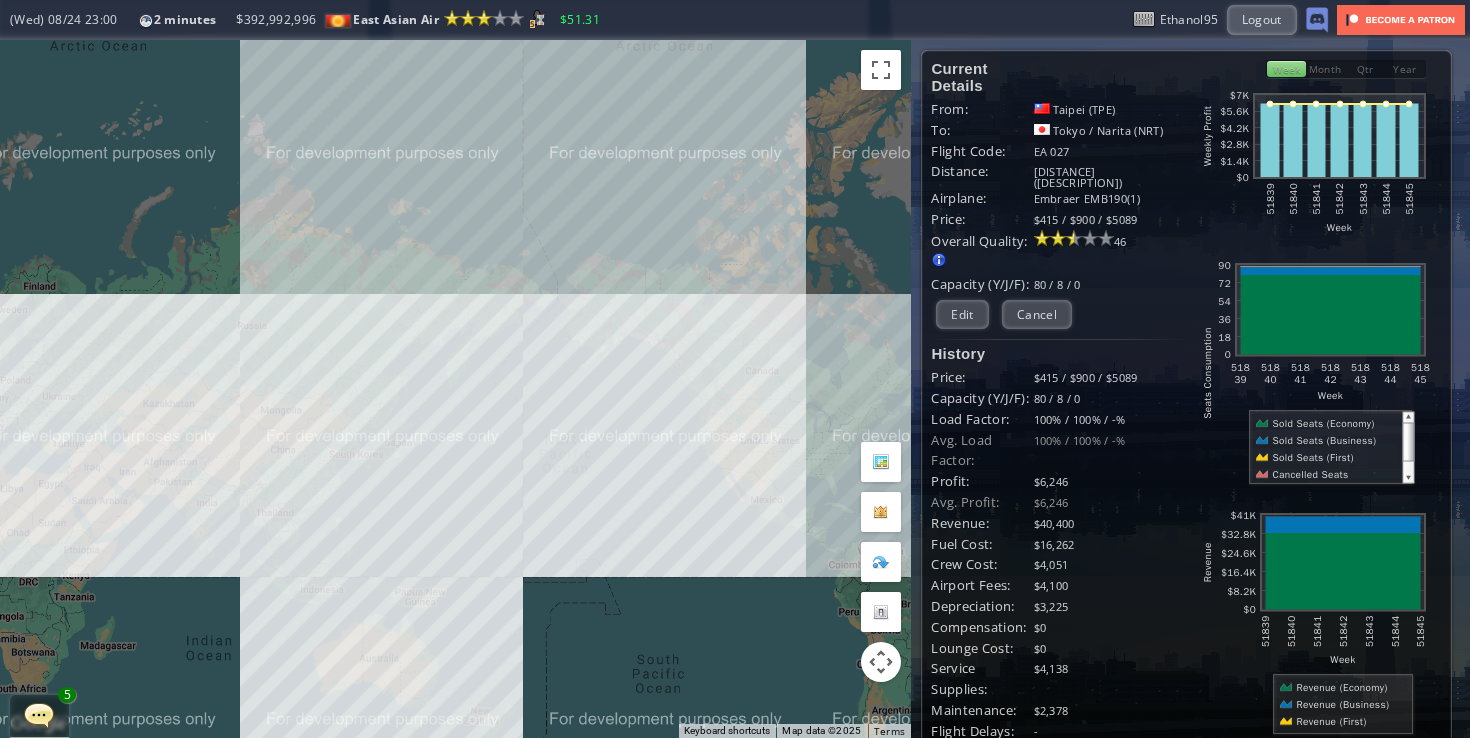 click on "To navigate, press the arrow keys." at bounding box center [455, 389] 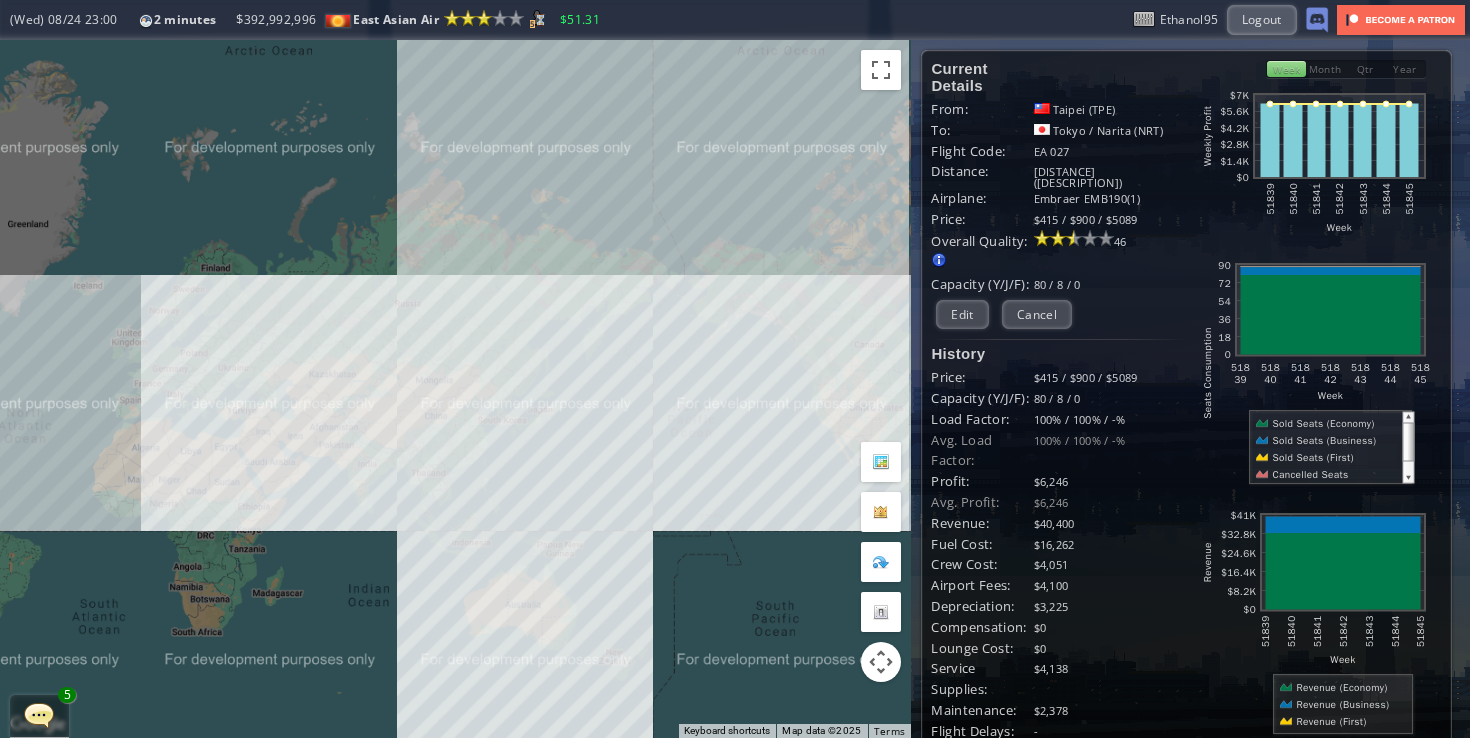 drag, startPoint x: 380, startPoint y: 548, endPoint x: 518, endPoint y: 522, distance: 140.42792 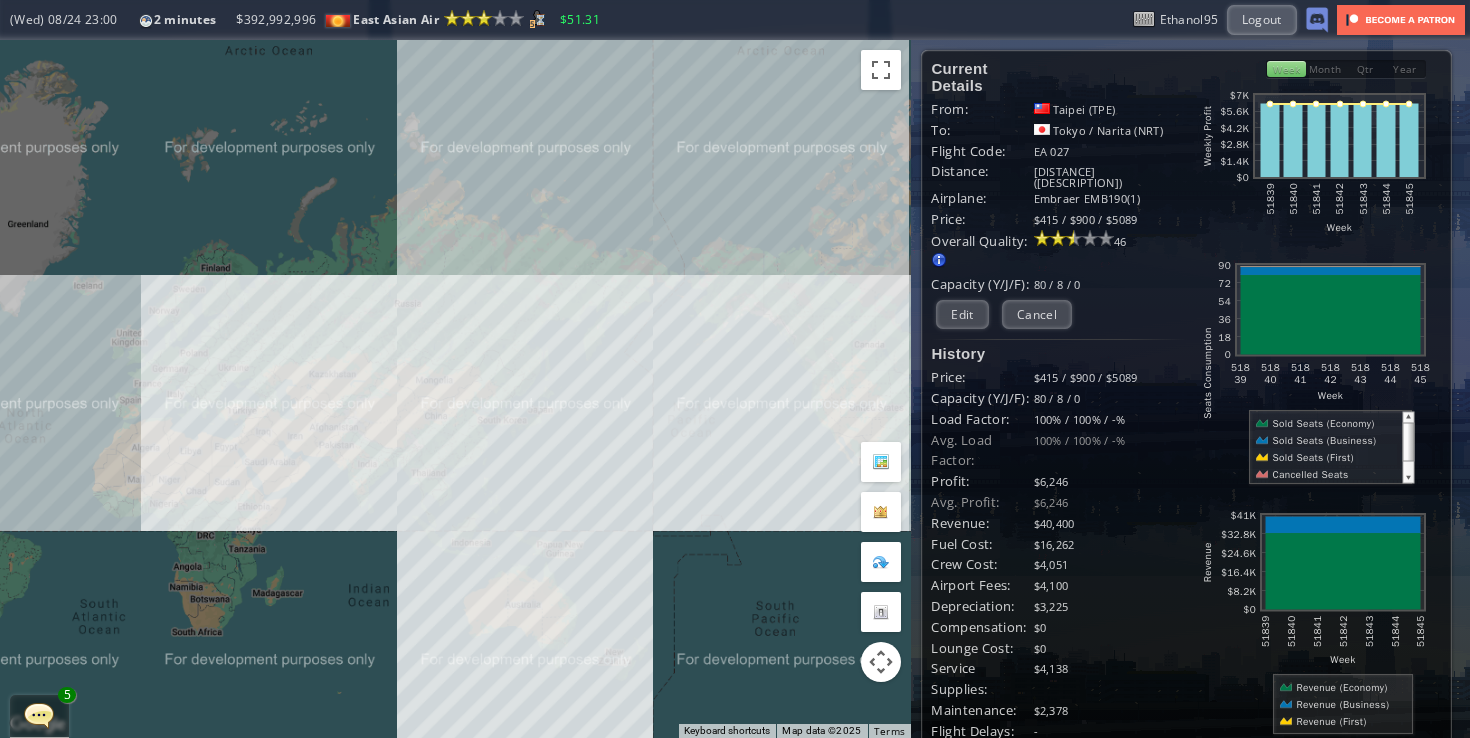 click on "To navigate, press the arrow keys." at bounding box center (455, 389) 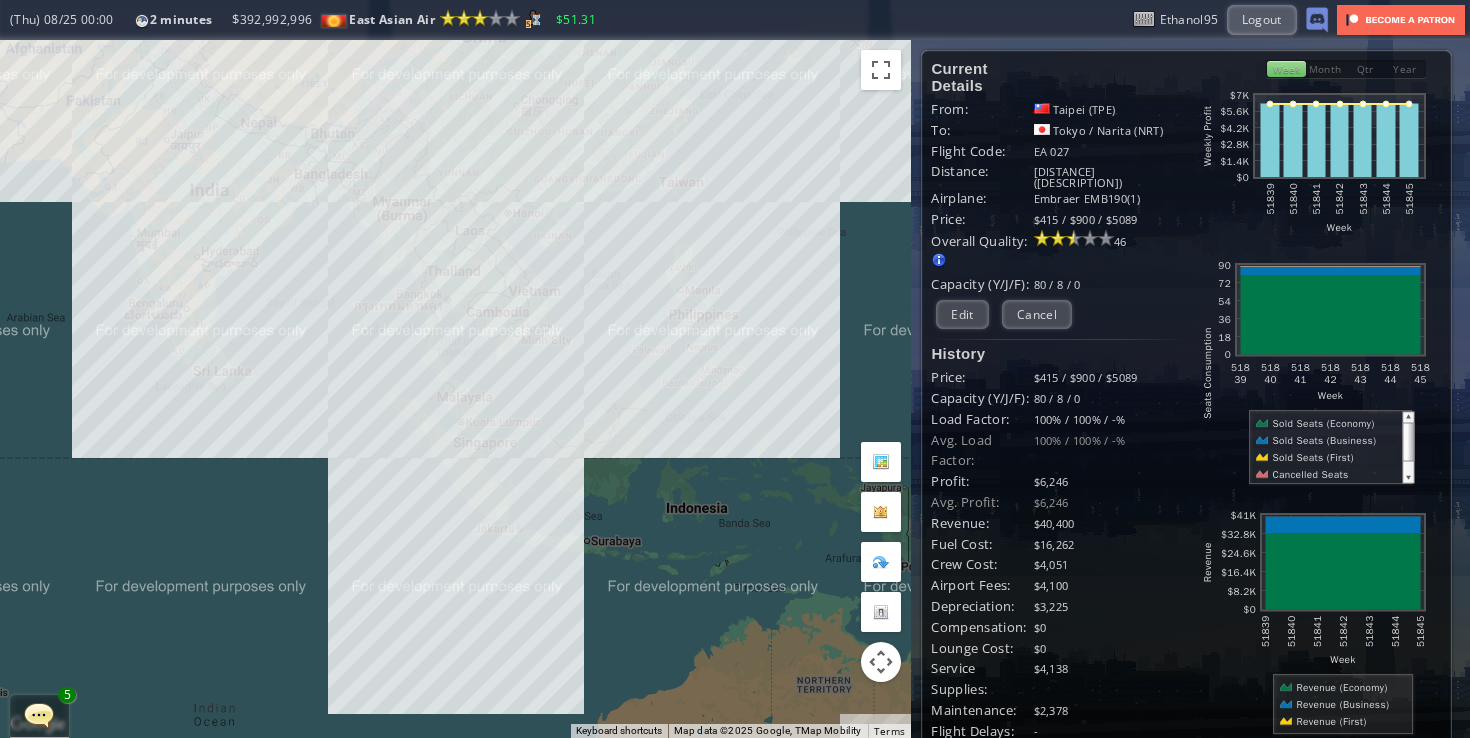 drag, startPoint x: 636, startPoint y: 543, endPoint x: 584, endPoint y: 448, distance: 108.30051 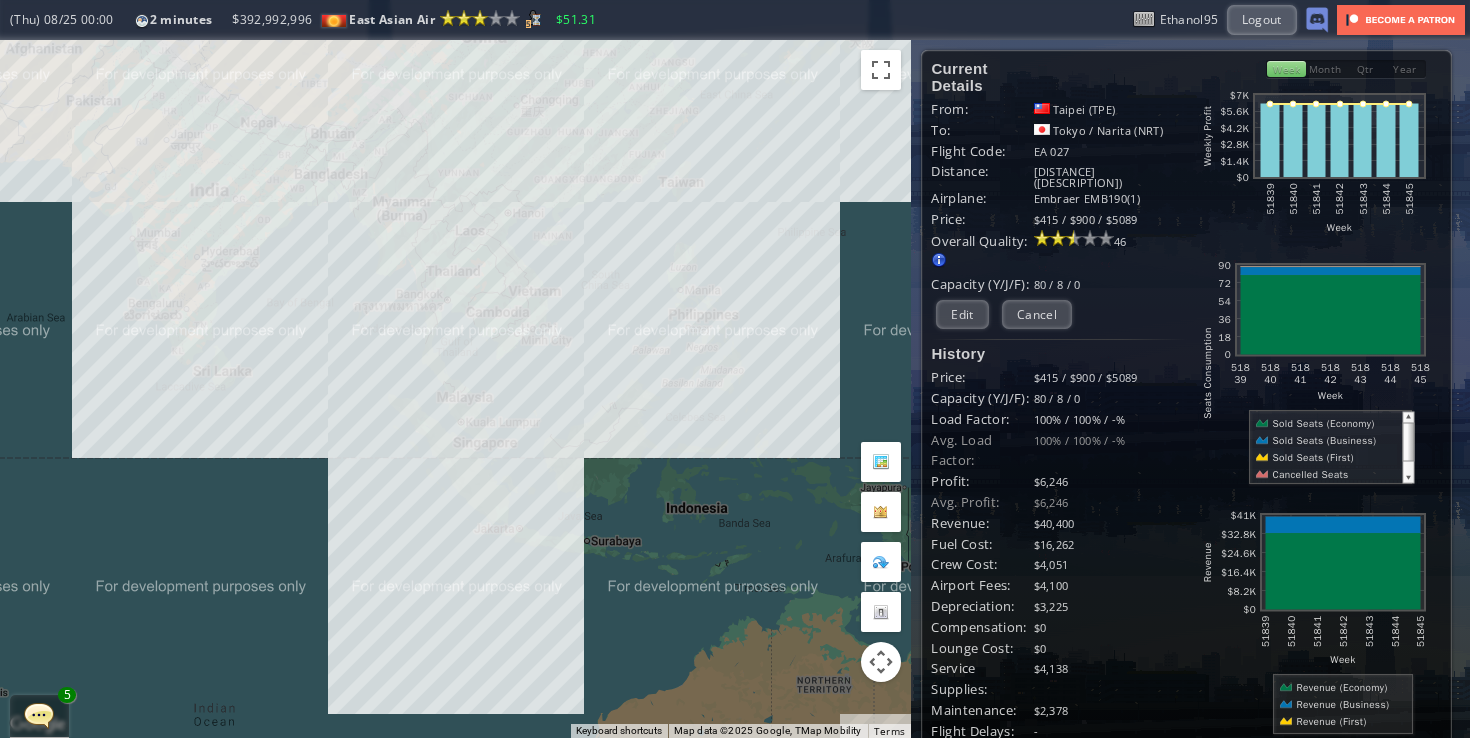 click on "To navigate, press the arrow keys." at bounding box center [455, 389] 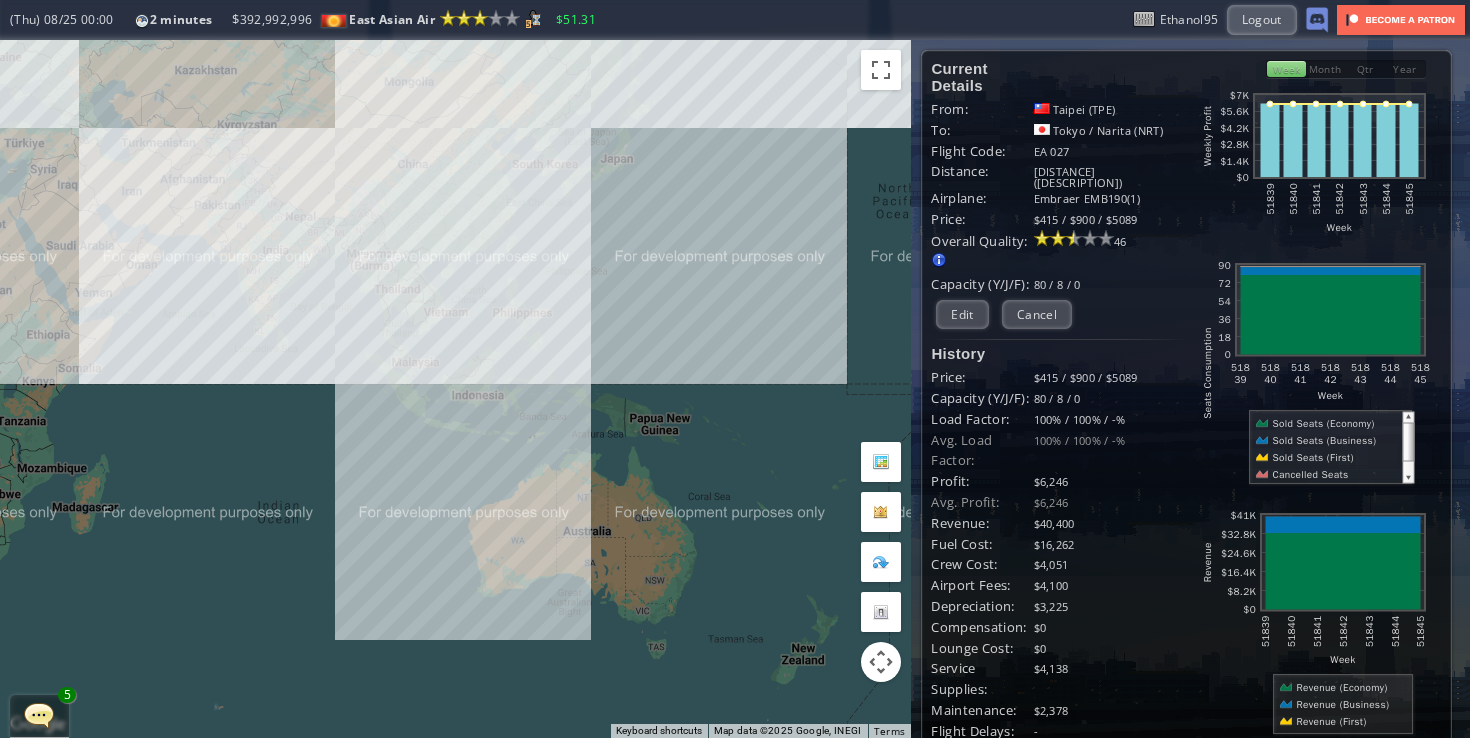 drag, startPoint x: 629, startPoint y: 509, endPoint x: 500, endPoint y: 439, distance: 146.76852 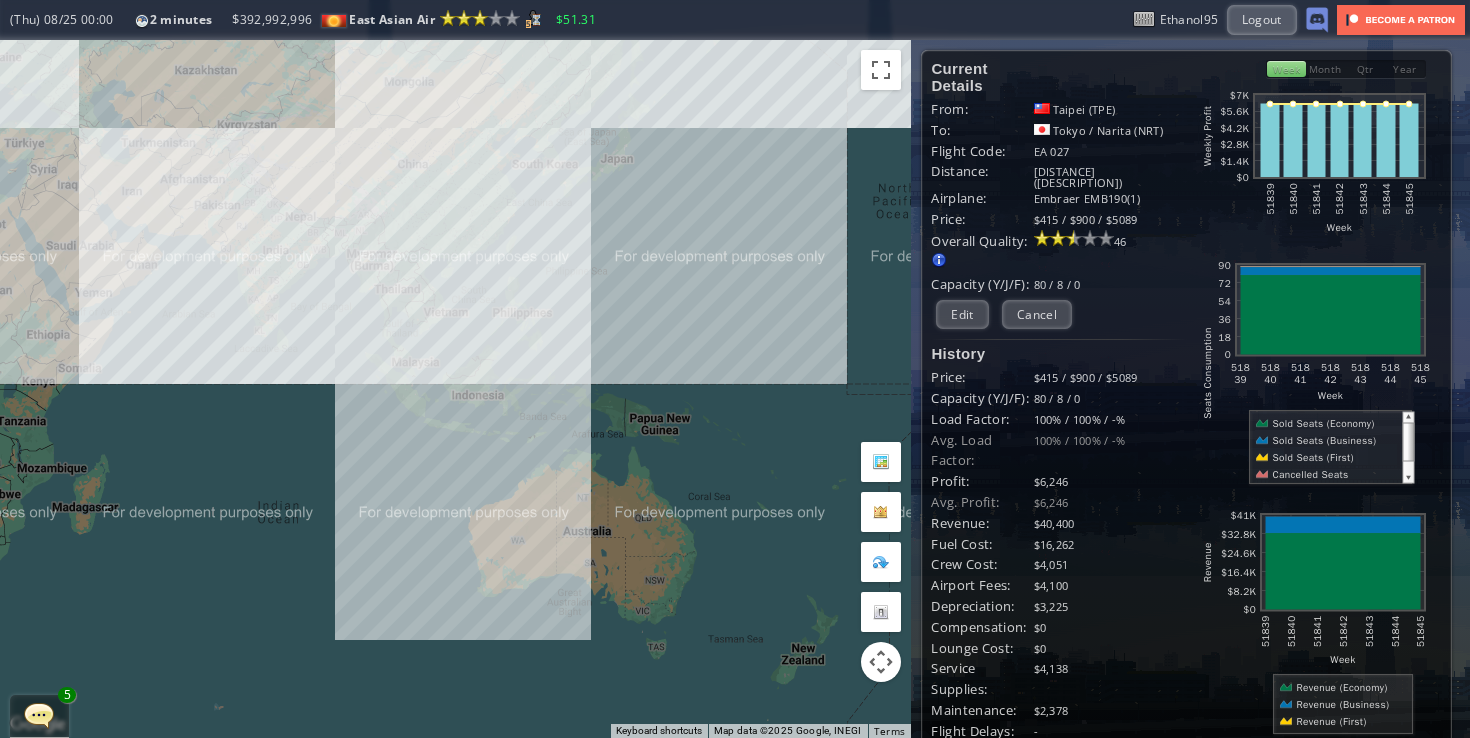 click on "To navigate, press the arrow keys." at bounding box center (455, 389) 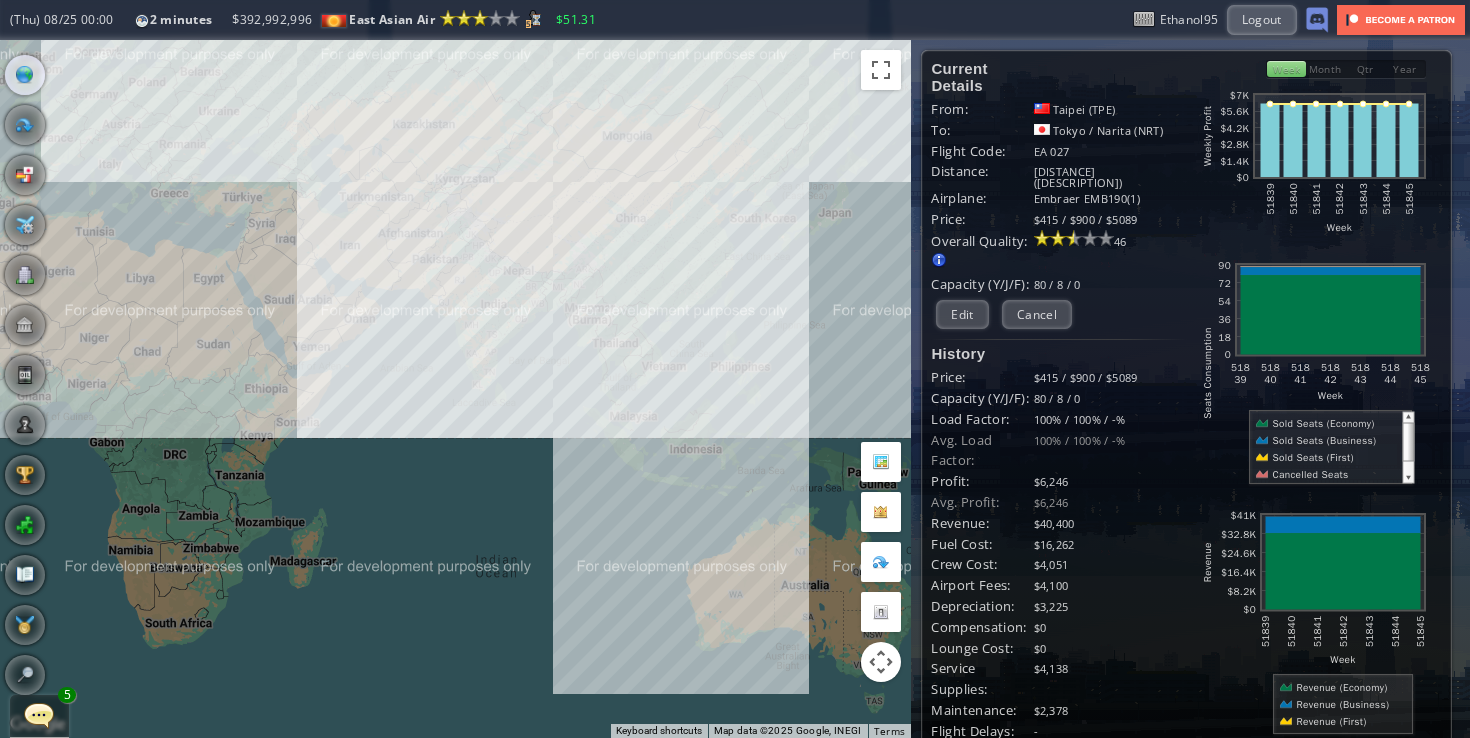 drag, startPoint x: 260, startPoint y: 412, endPoint x: 481, endPoint y: 466, distance: 227.50165 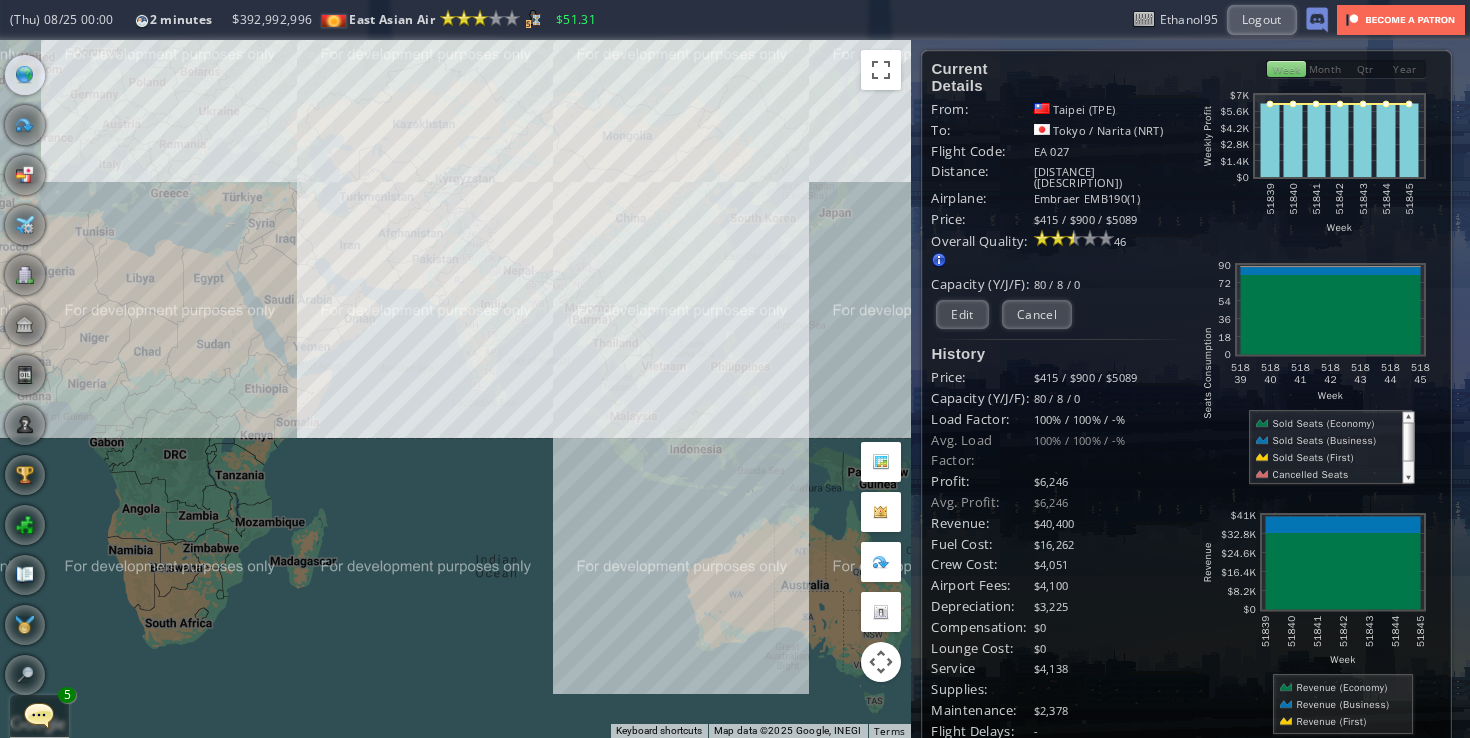 click on "To navigate, press the arrow keys." at bounding box center [455, 389] 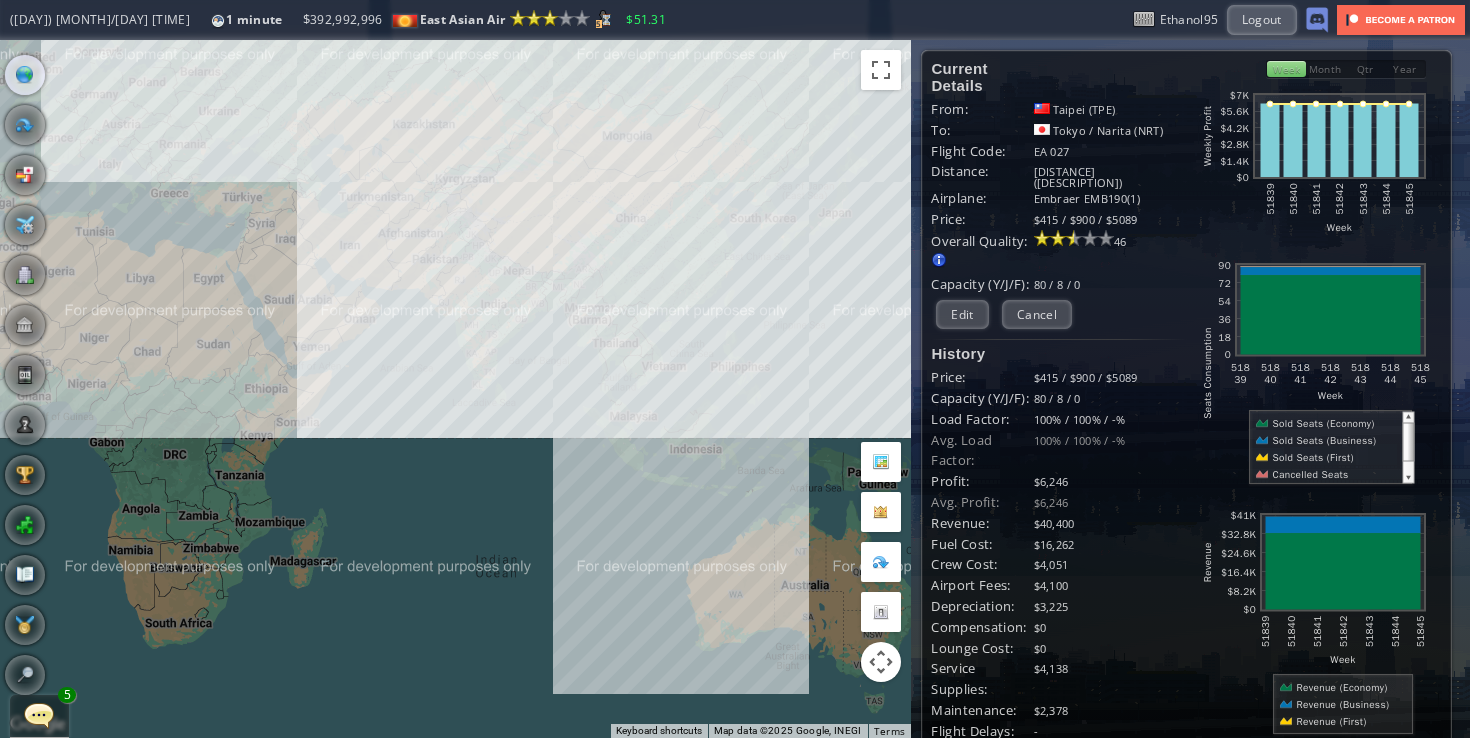click at bounding box center [7, 369] 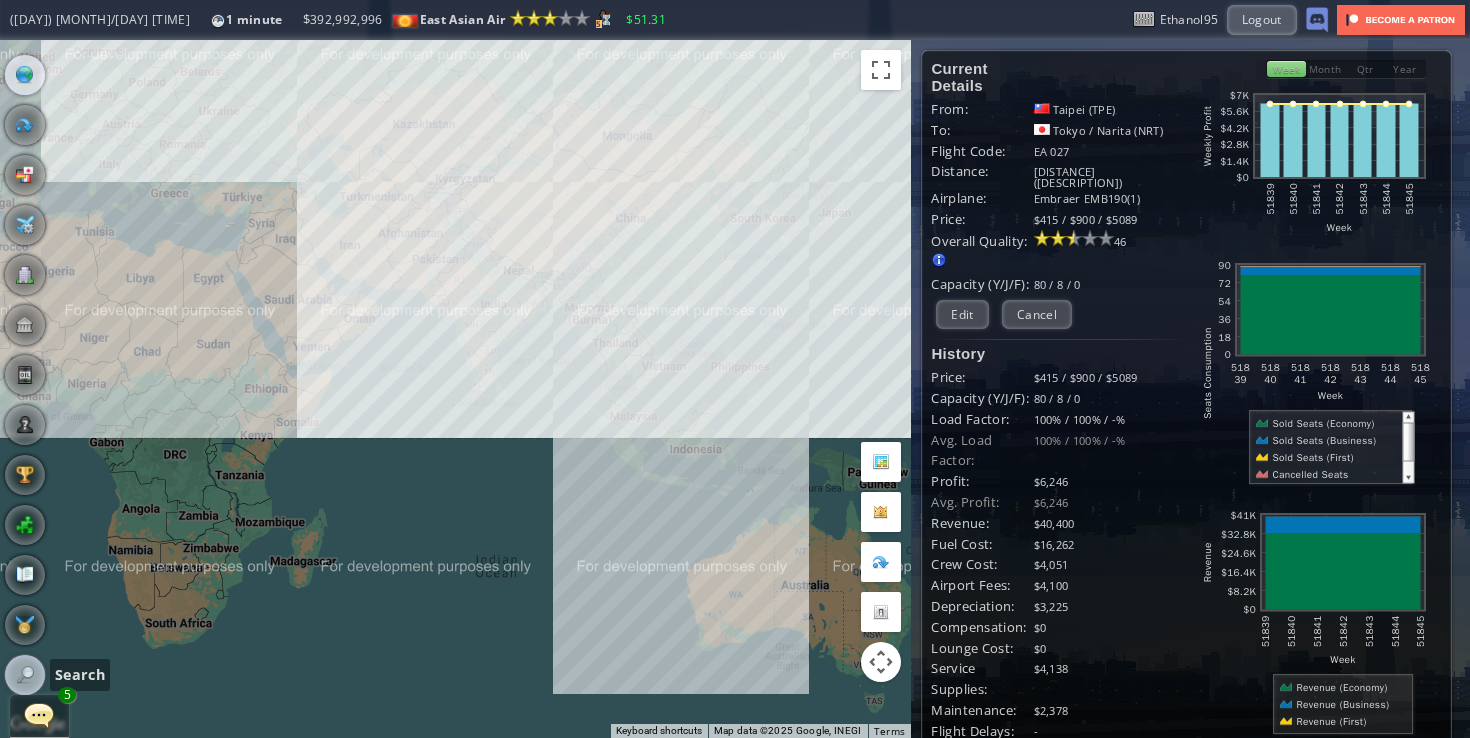click at bounding box center (25, 675) 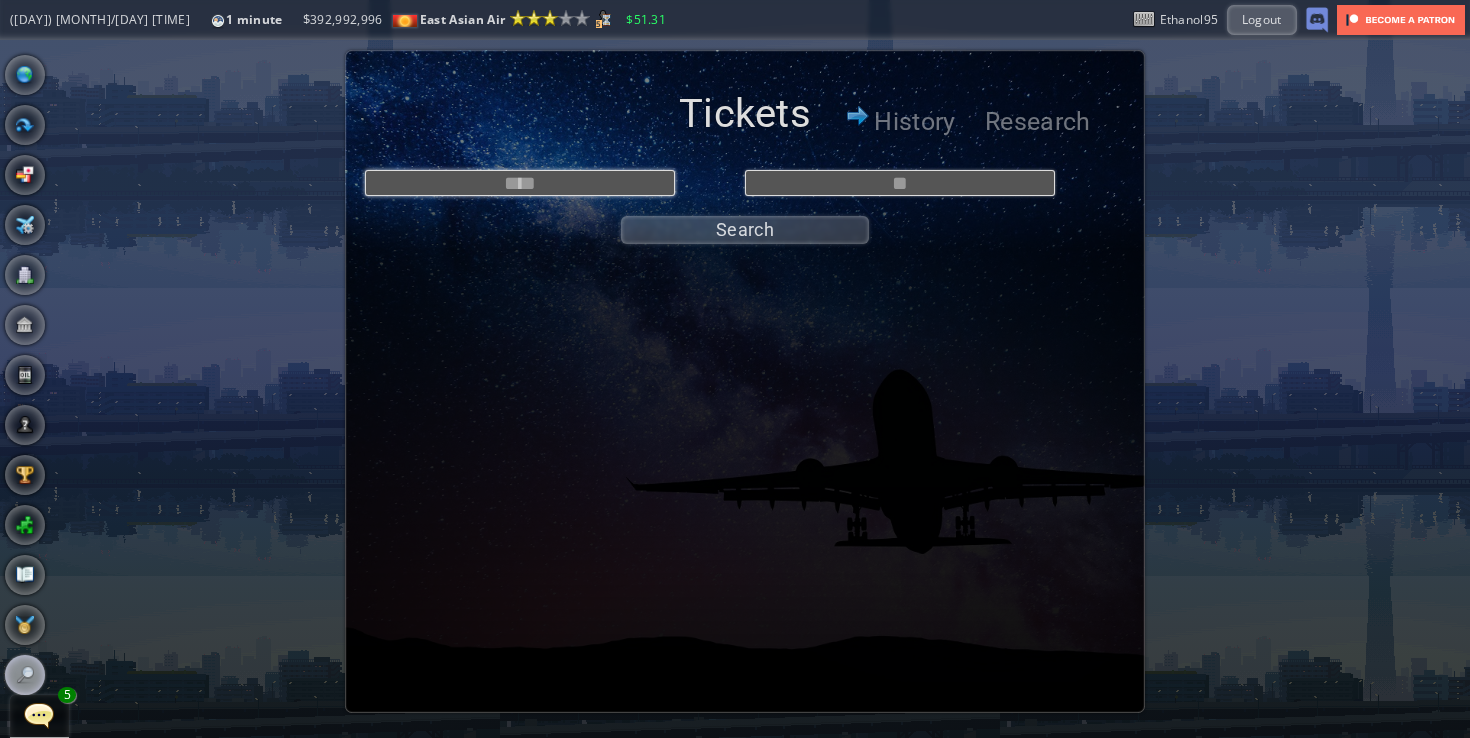 click at bounding box center (520, 183) 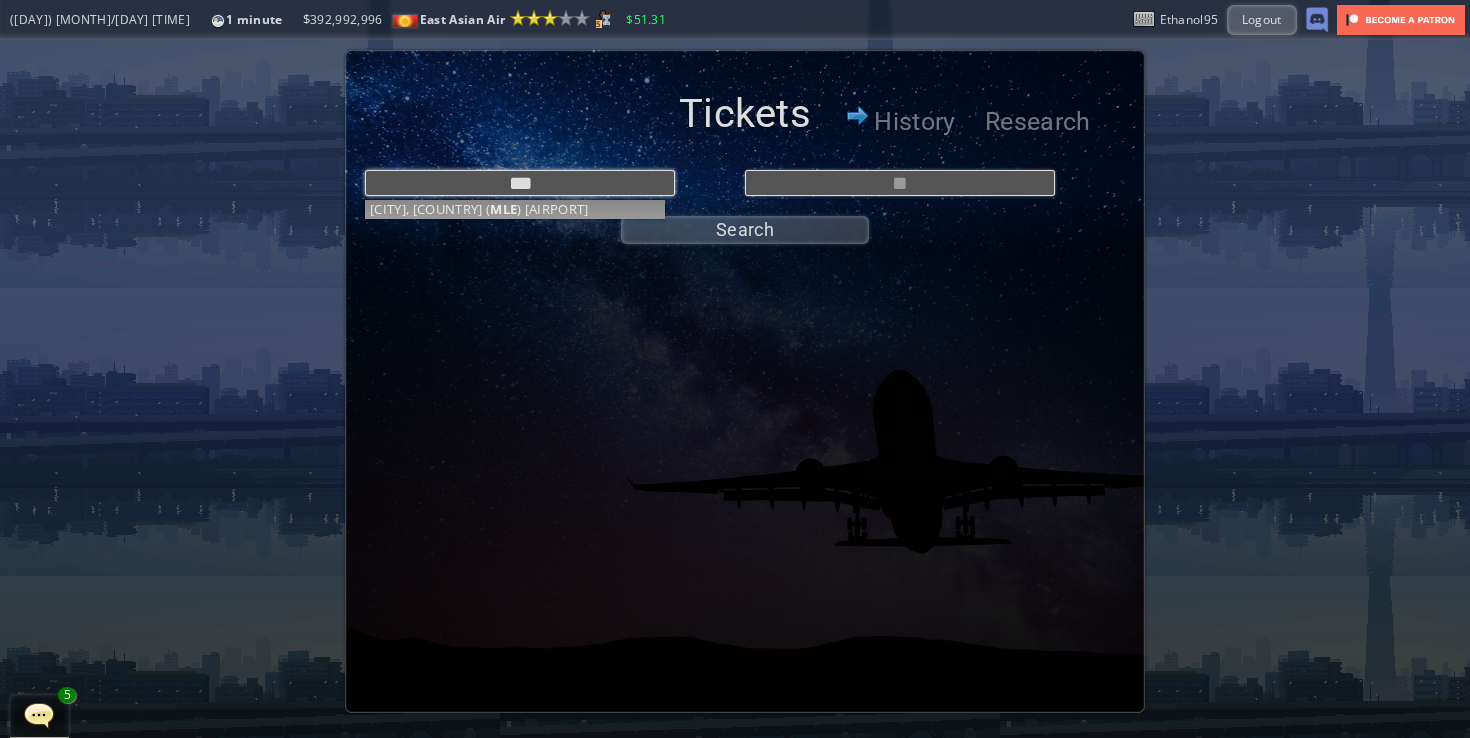 type on "**********" 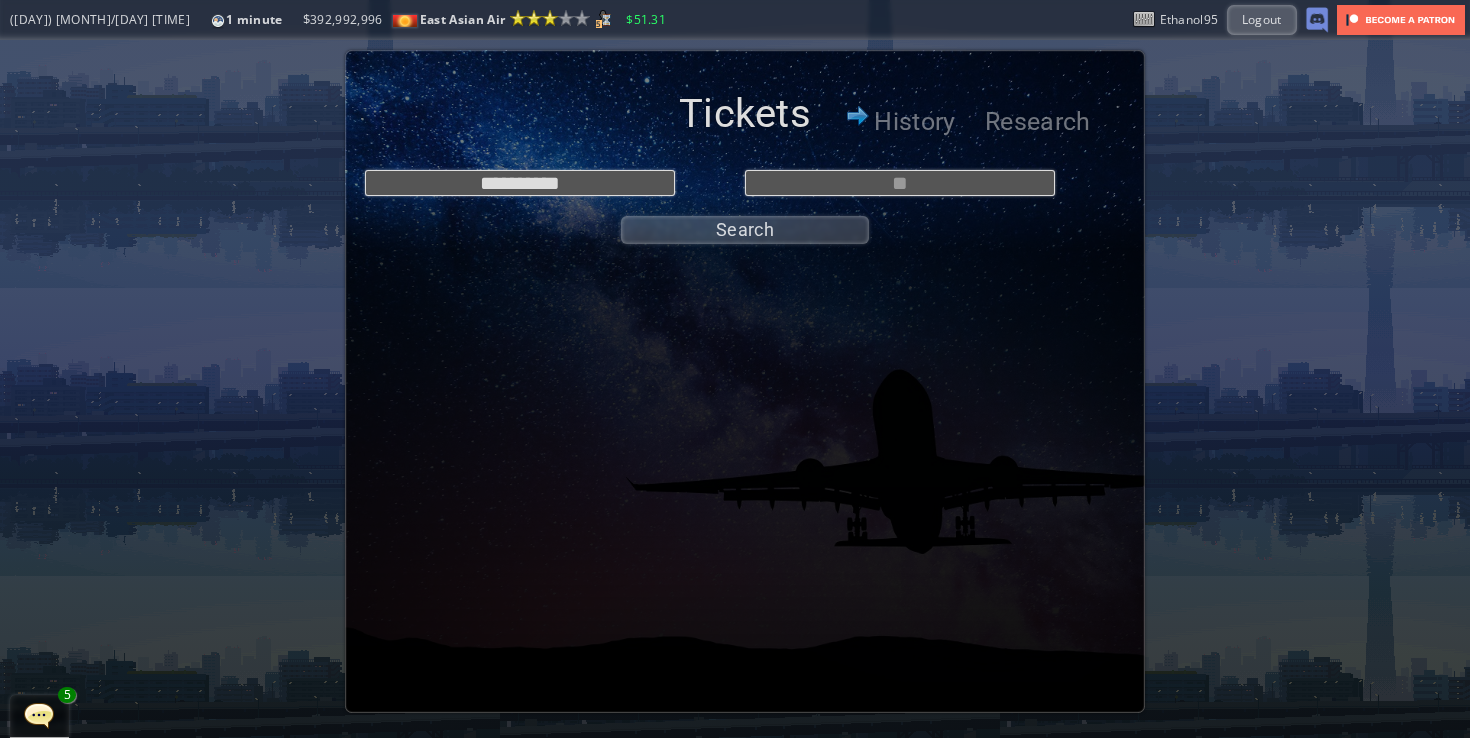 click on "**********" at bounding box center [745, 202] 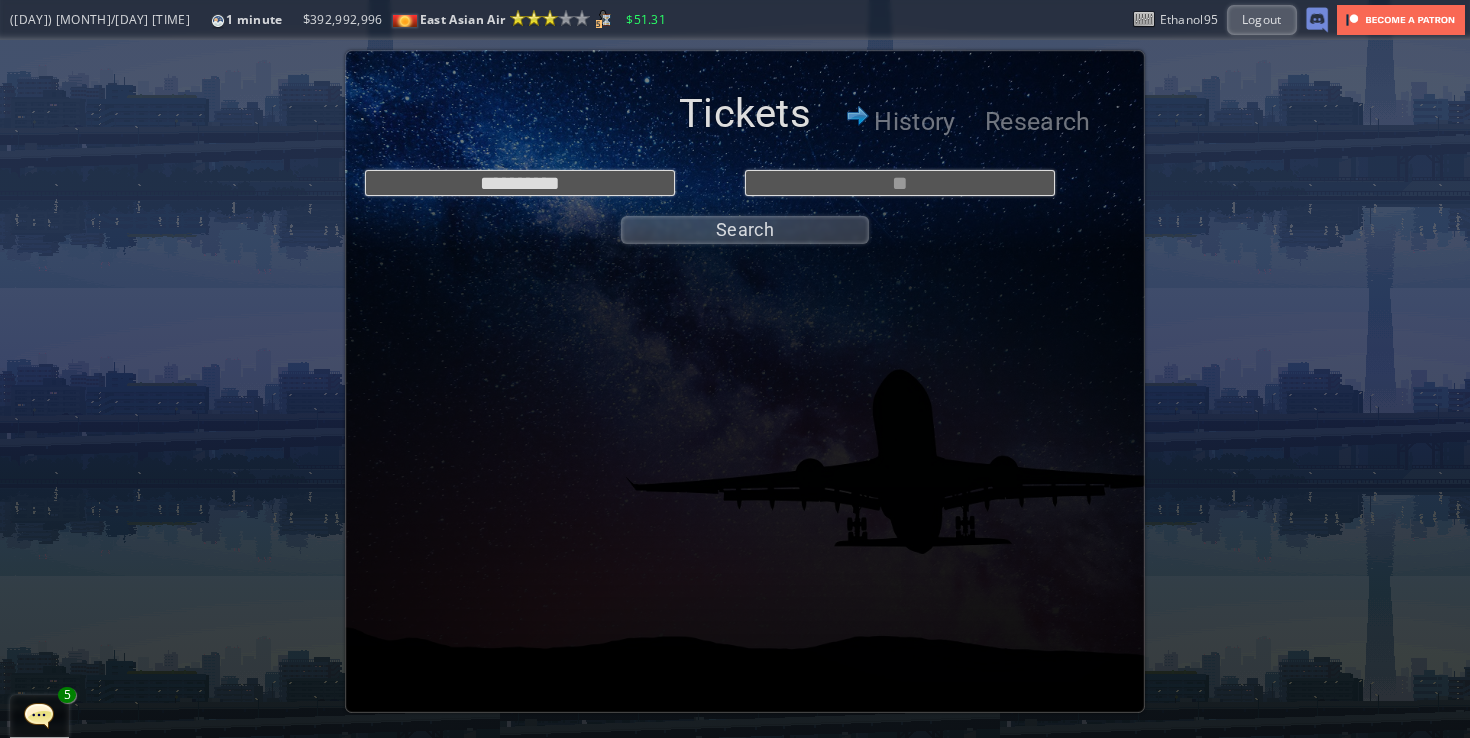 click on "**********" at bounding box center (745, 183) 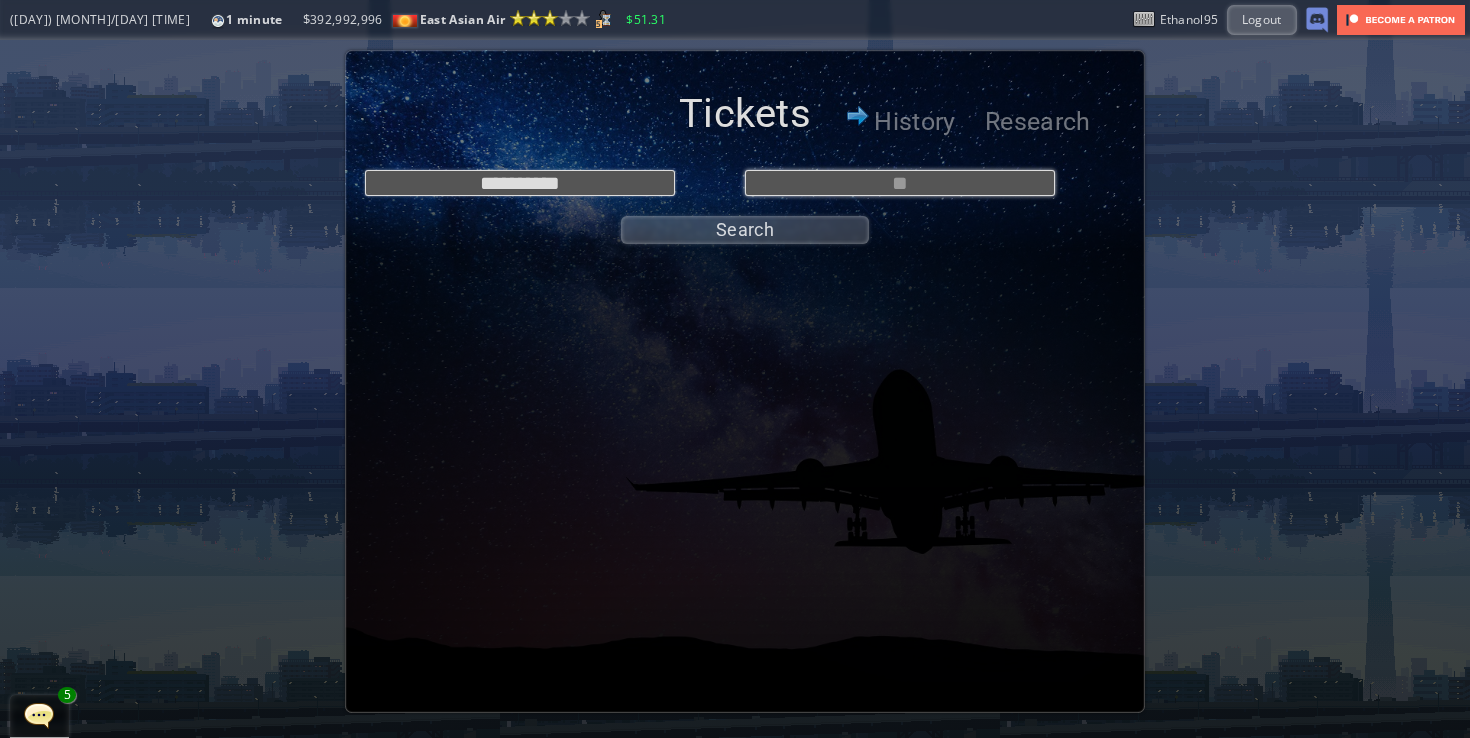 click at bounding box center [900, 183] 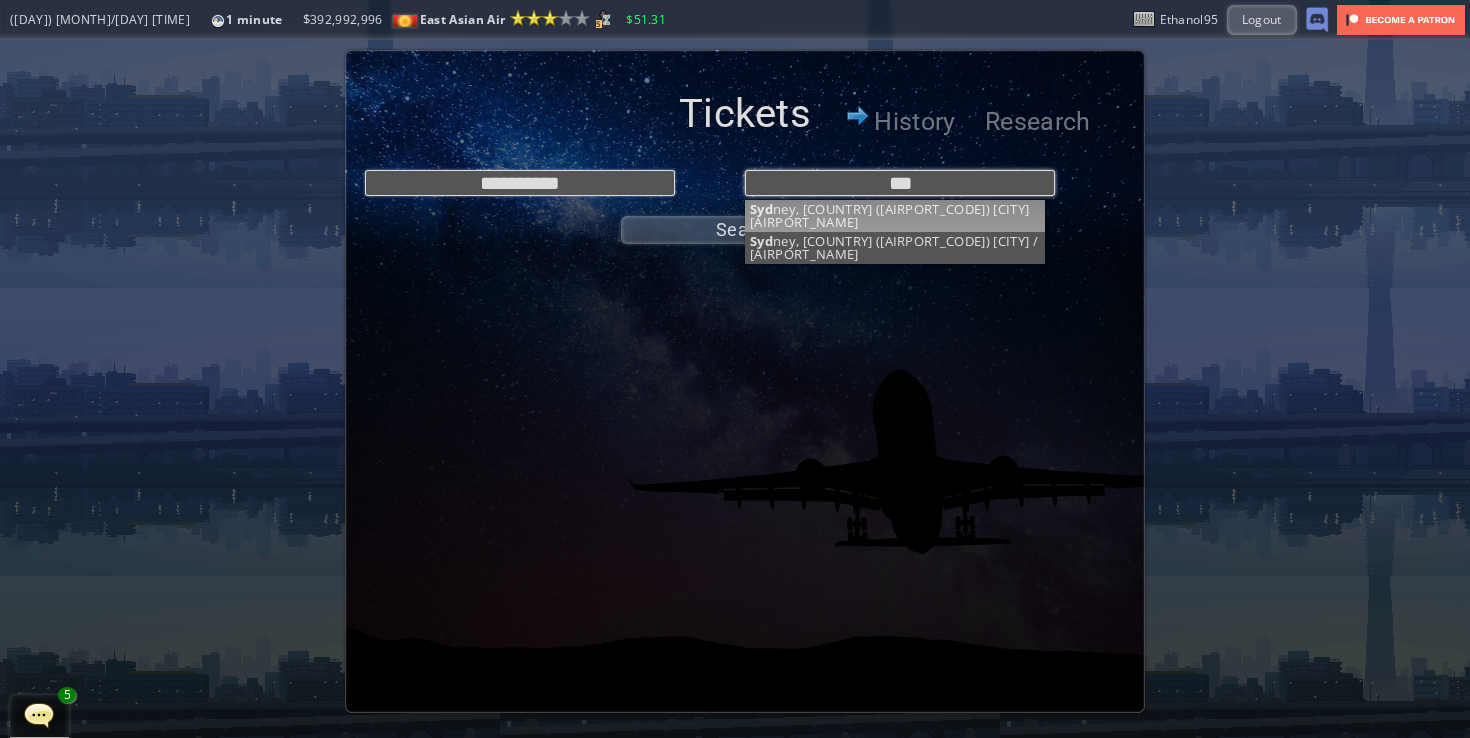 type on "***" 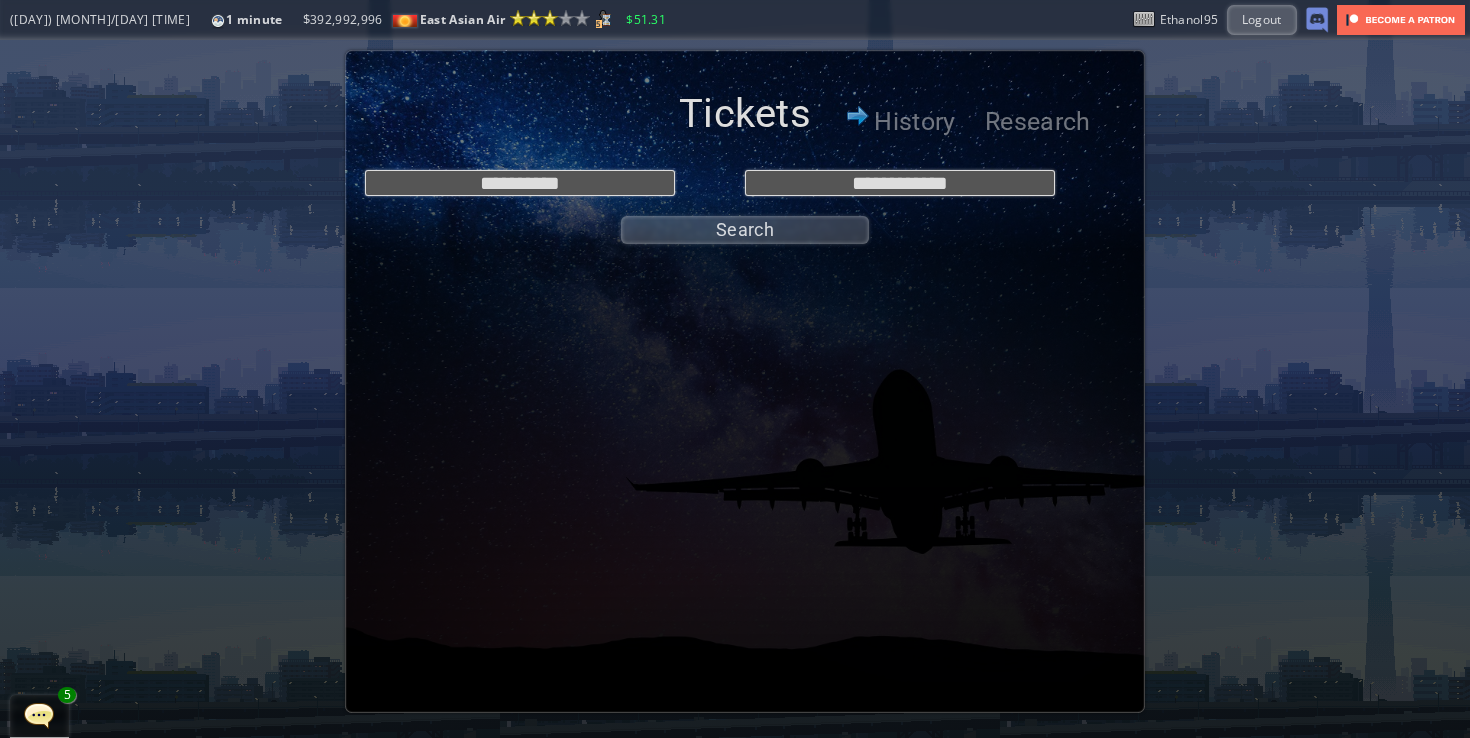 click on "**********" at bounding box center [745, 202] 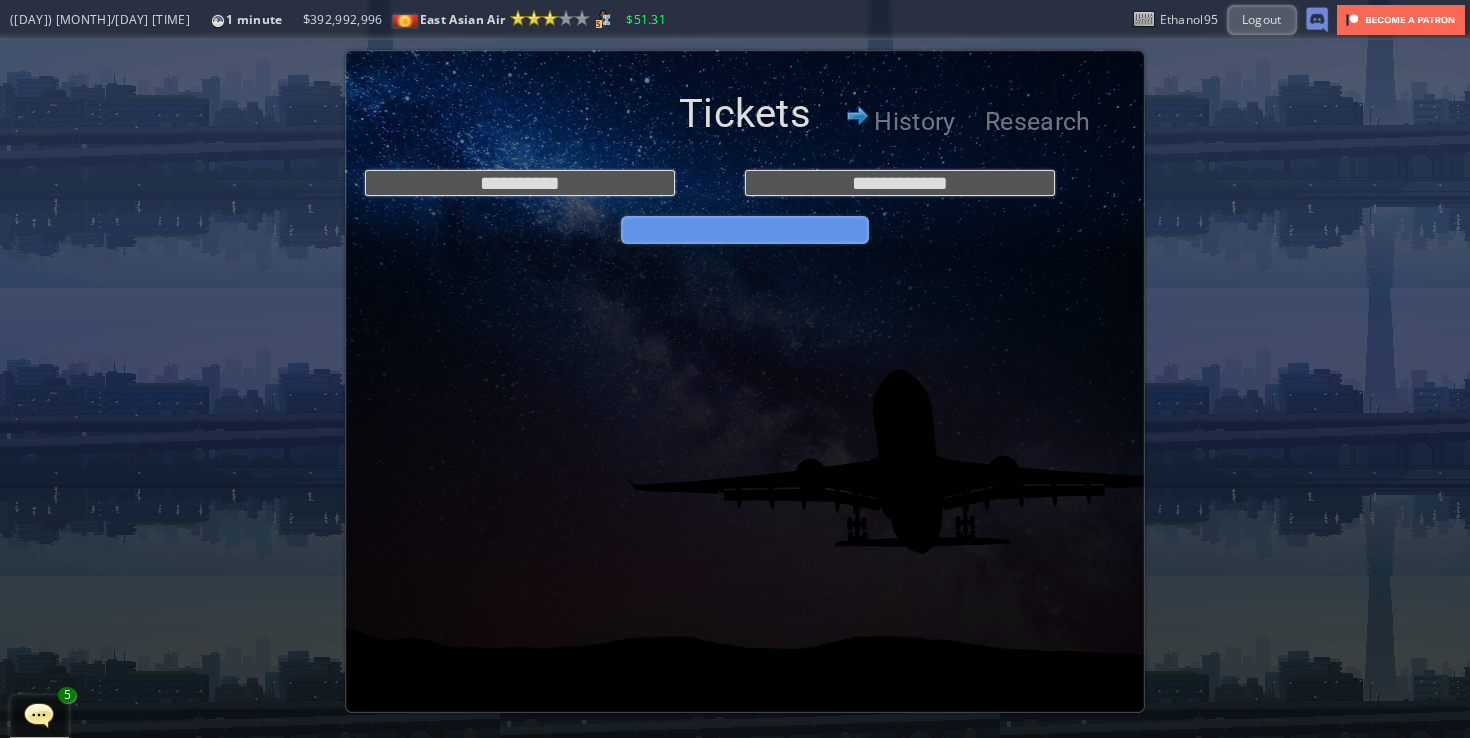 click on "Search" at bounding box center (745, 230) 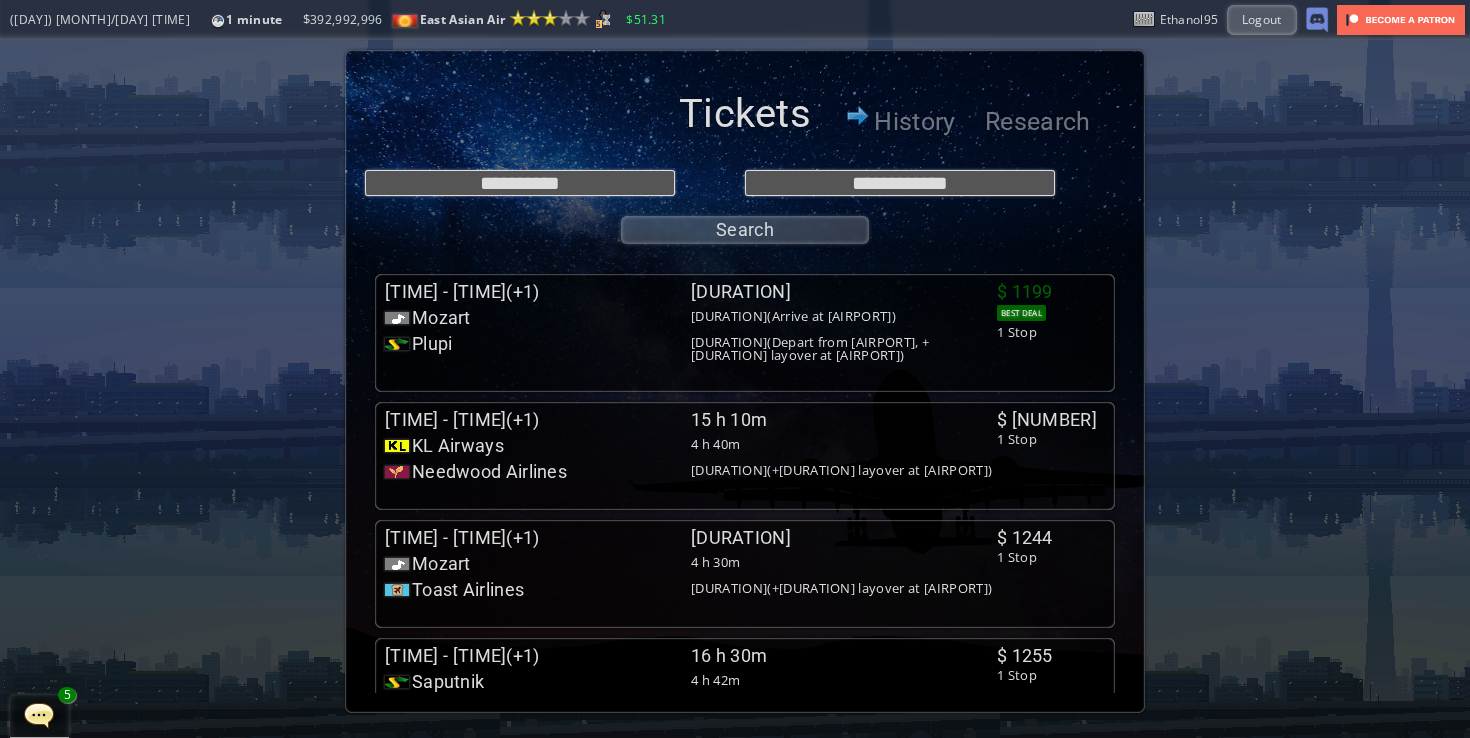click on "Tickets
History
Research" at bounding box center [745, 100] 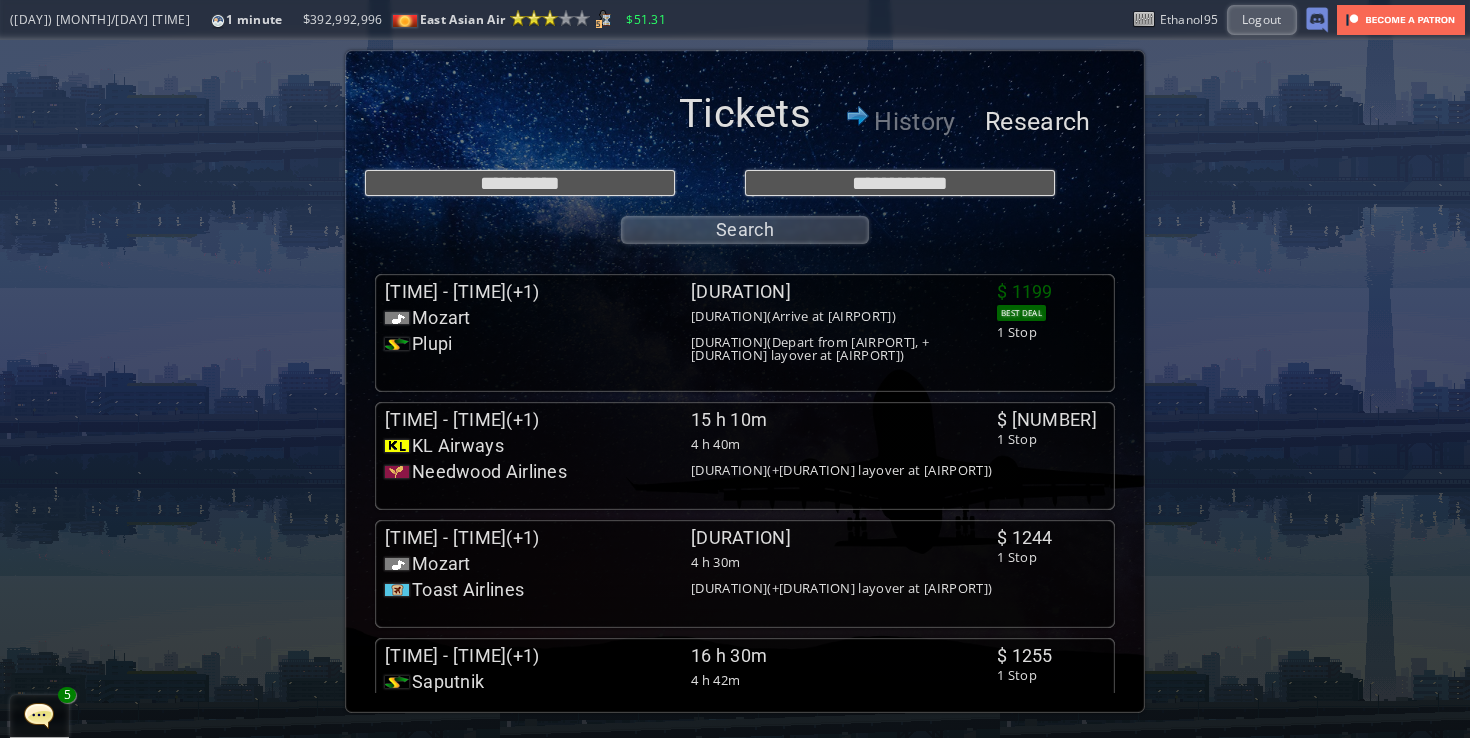 click on "Research" at bounding box center [1035, 122] 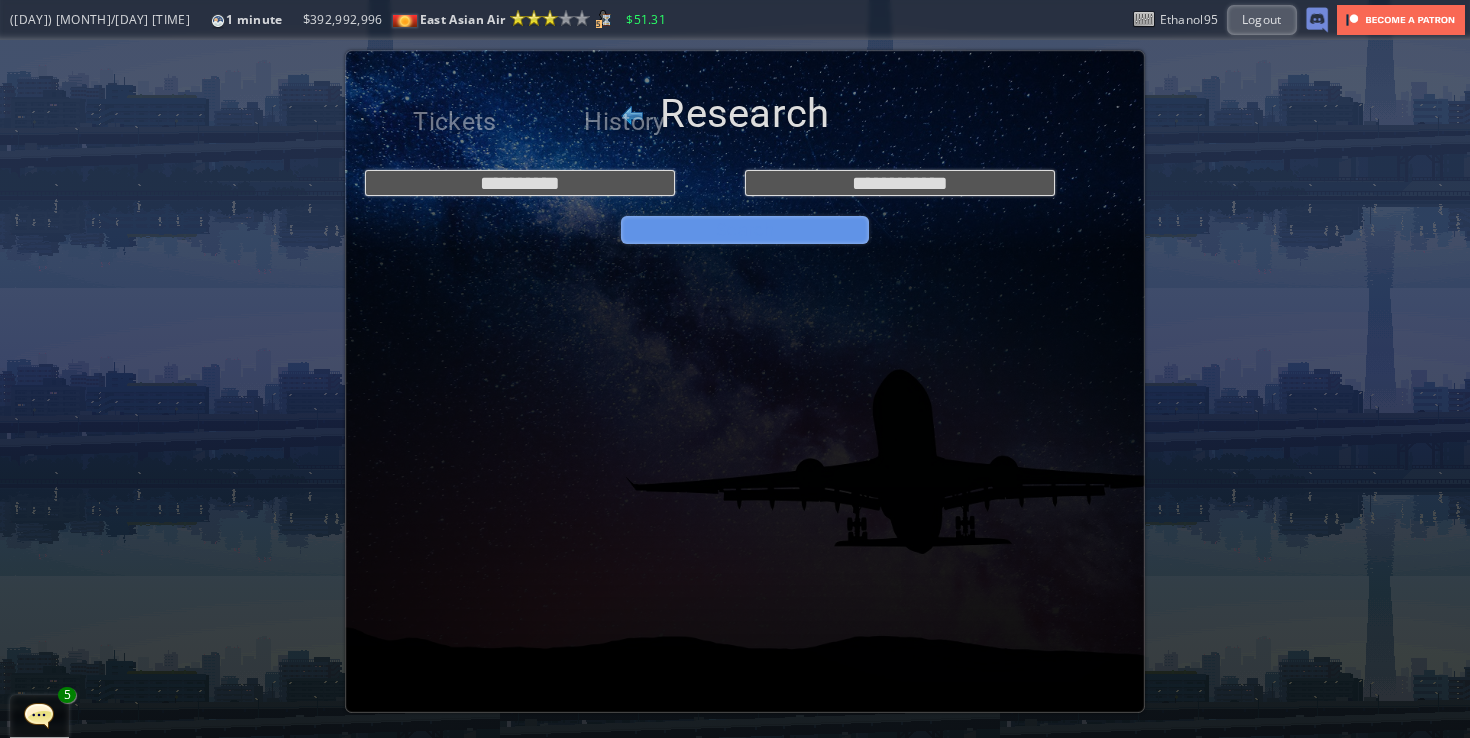click on "Search" at bounding box center [745, 230] 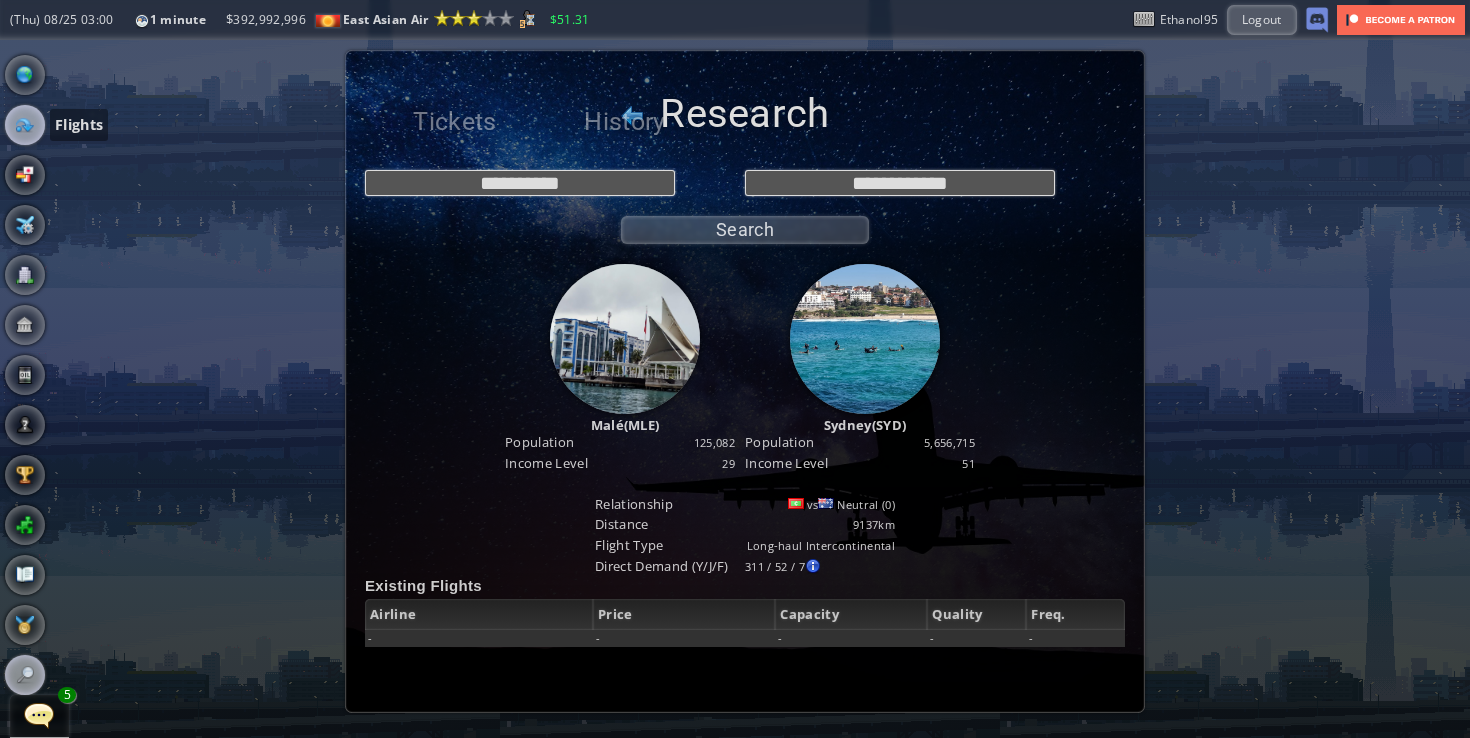click at bounding box center [25, 125] 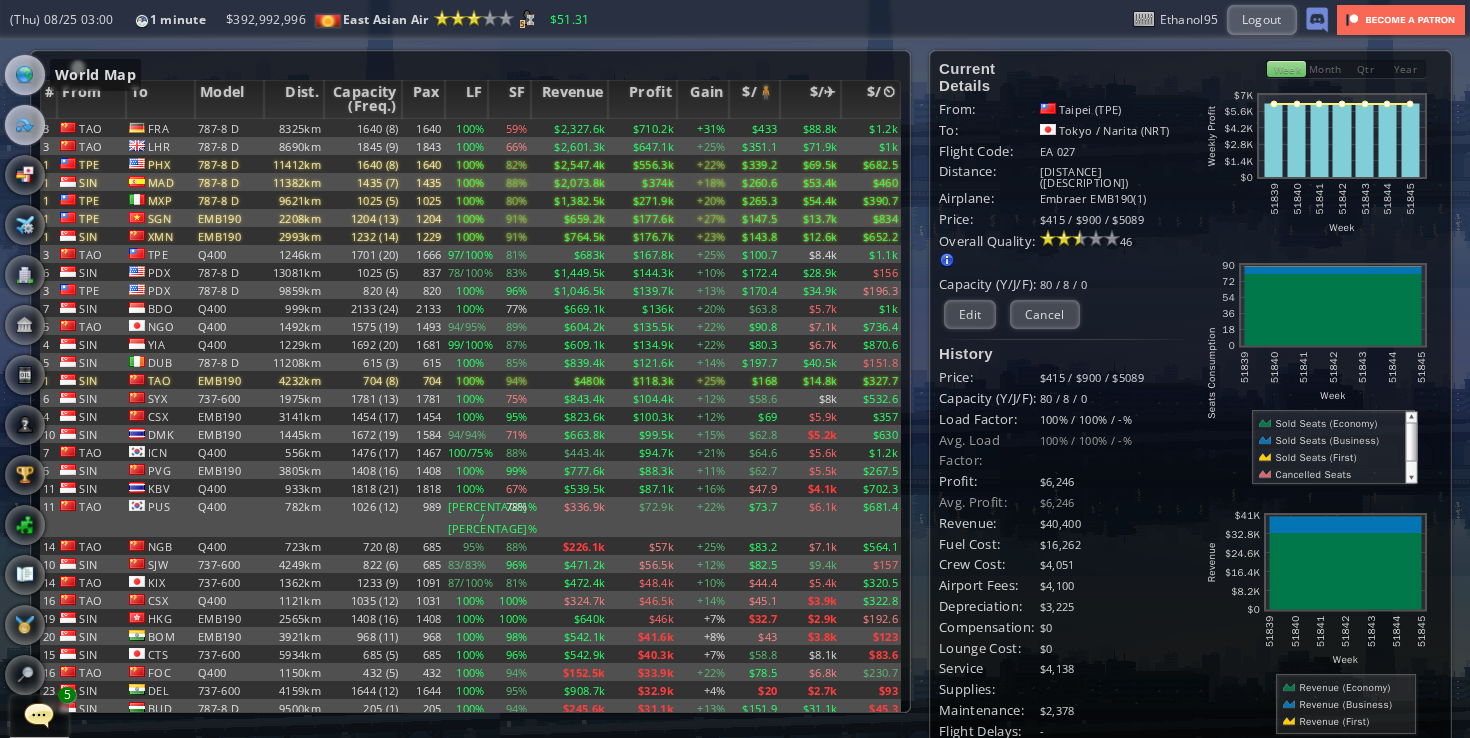 click at bounding box center [25, 75] 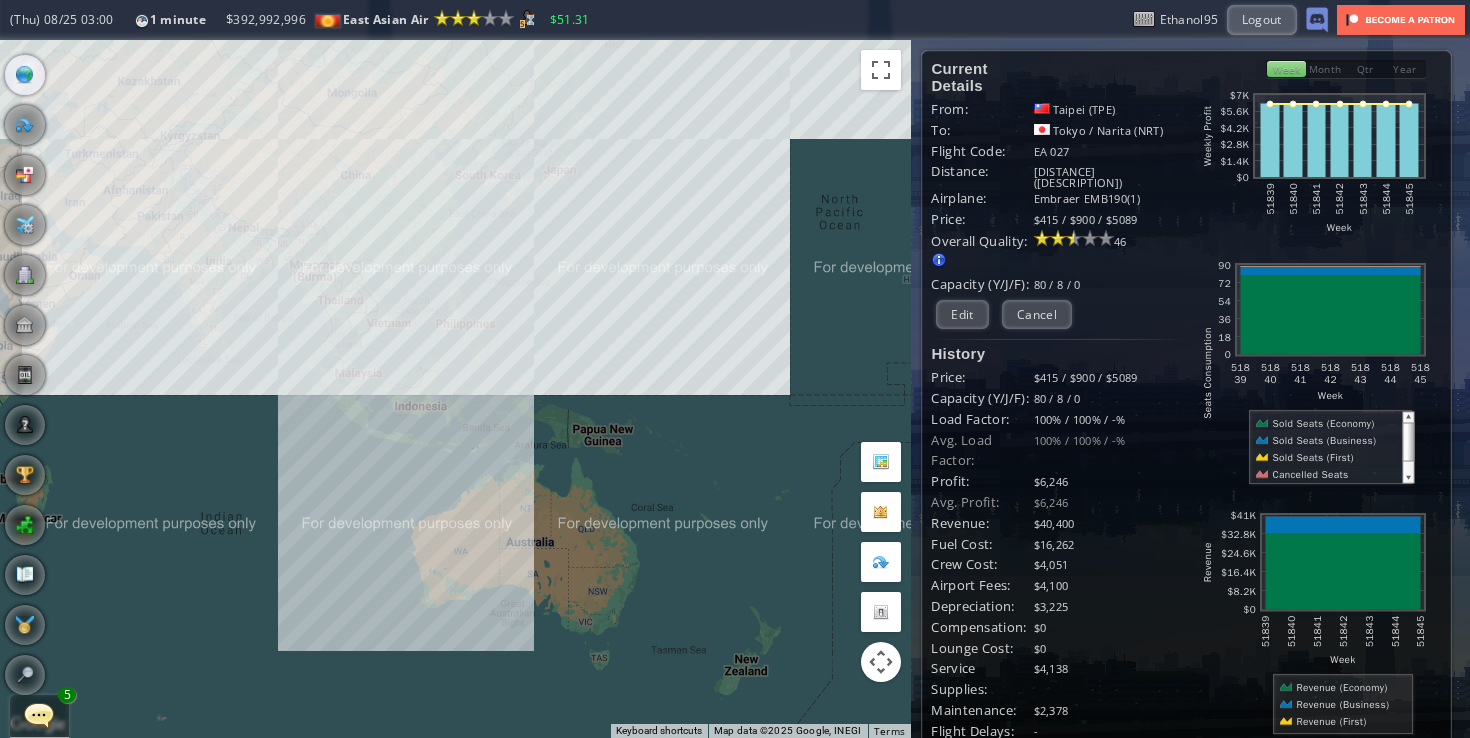 drag, startPoint x: 575, startPoint y: 493, endPoint x: 572, endPoint y: 346, distance: 147.03061 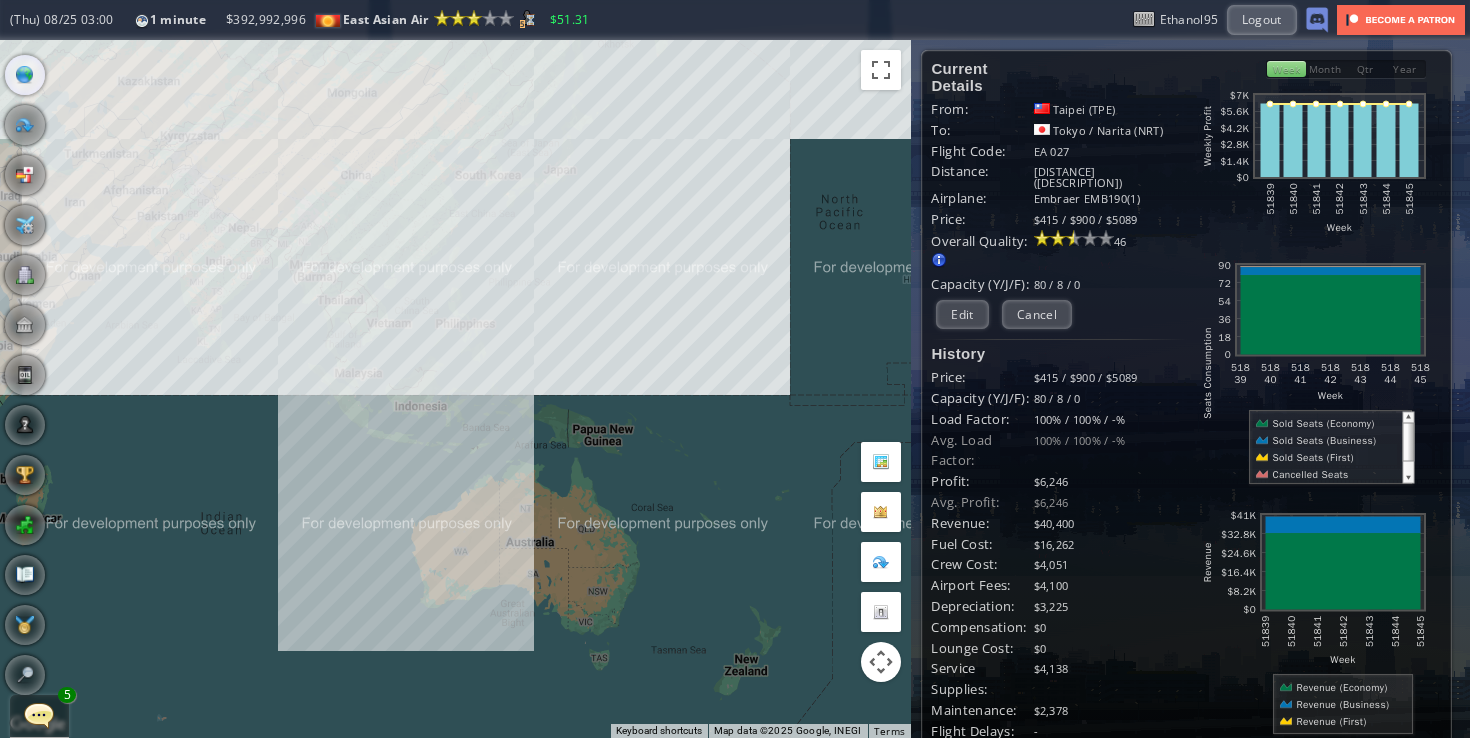 click on "To navigate, press the arrow keys." at bounding box center [455, 389] 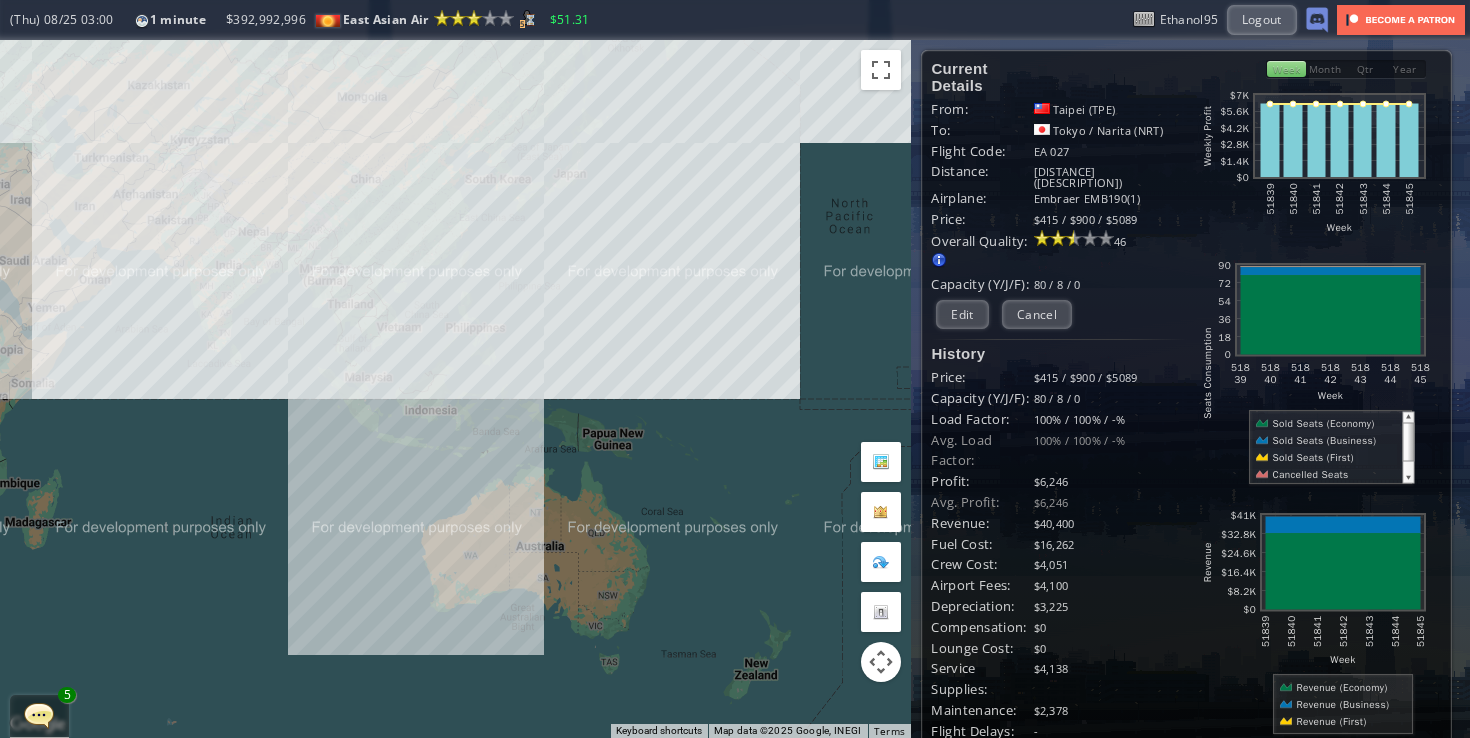 drag, startPoint x: 447, startPoint y: 386, endPoint x: 505, endPoint y: 380, distance: 58.30952 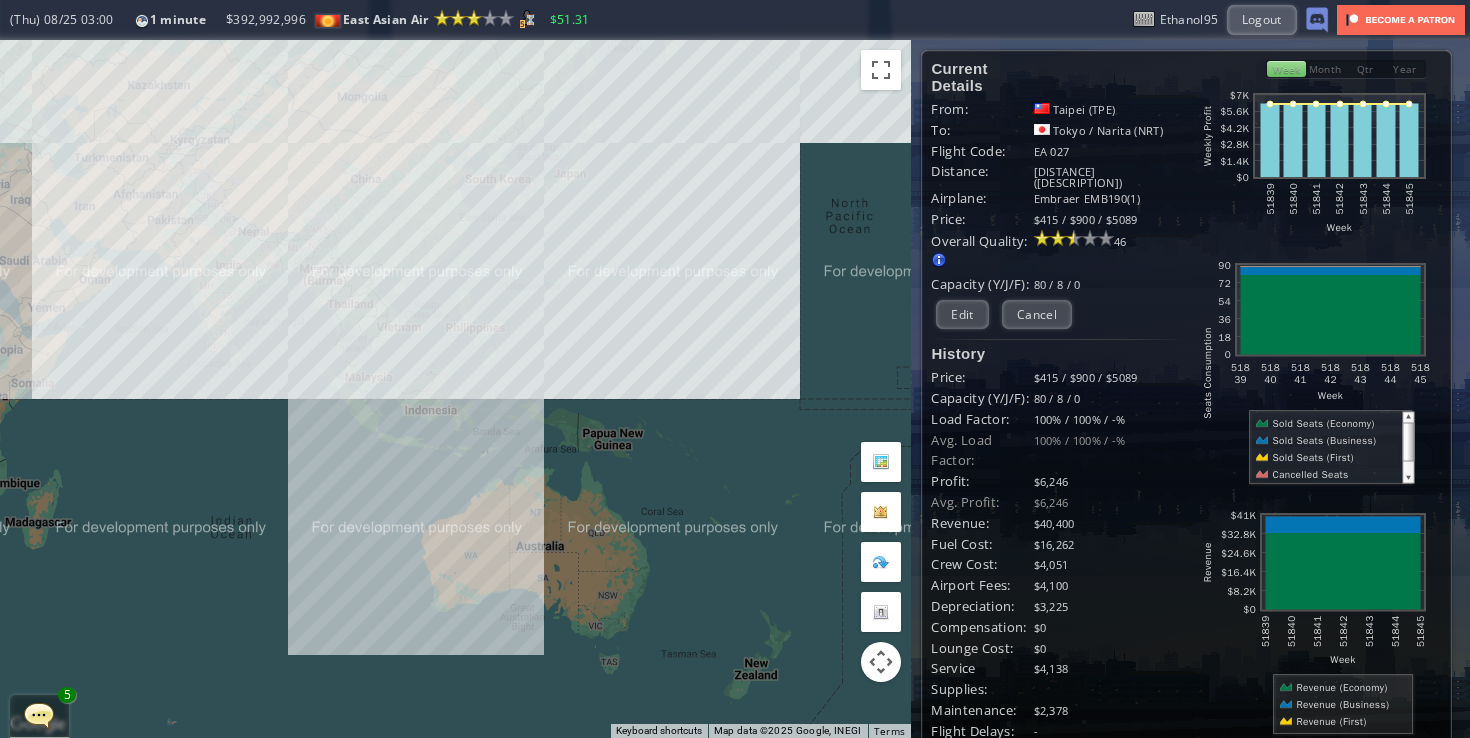 click on "To navigate, press the arrow keys." at bounding box center (455, 389) 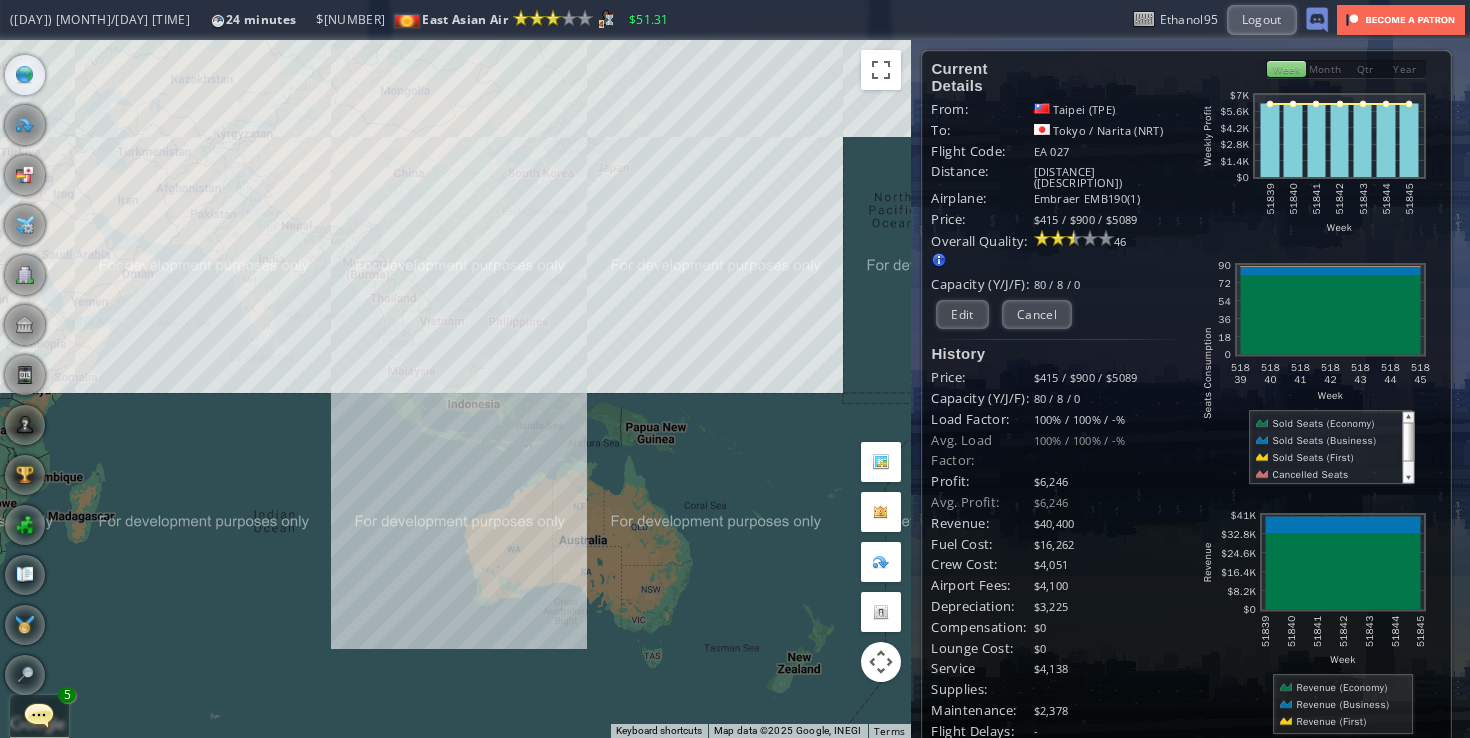 click on "Flights" at bounding box center (25, 125) 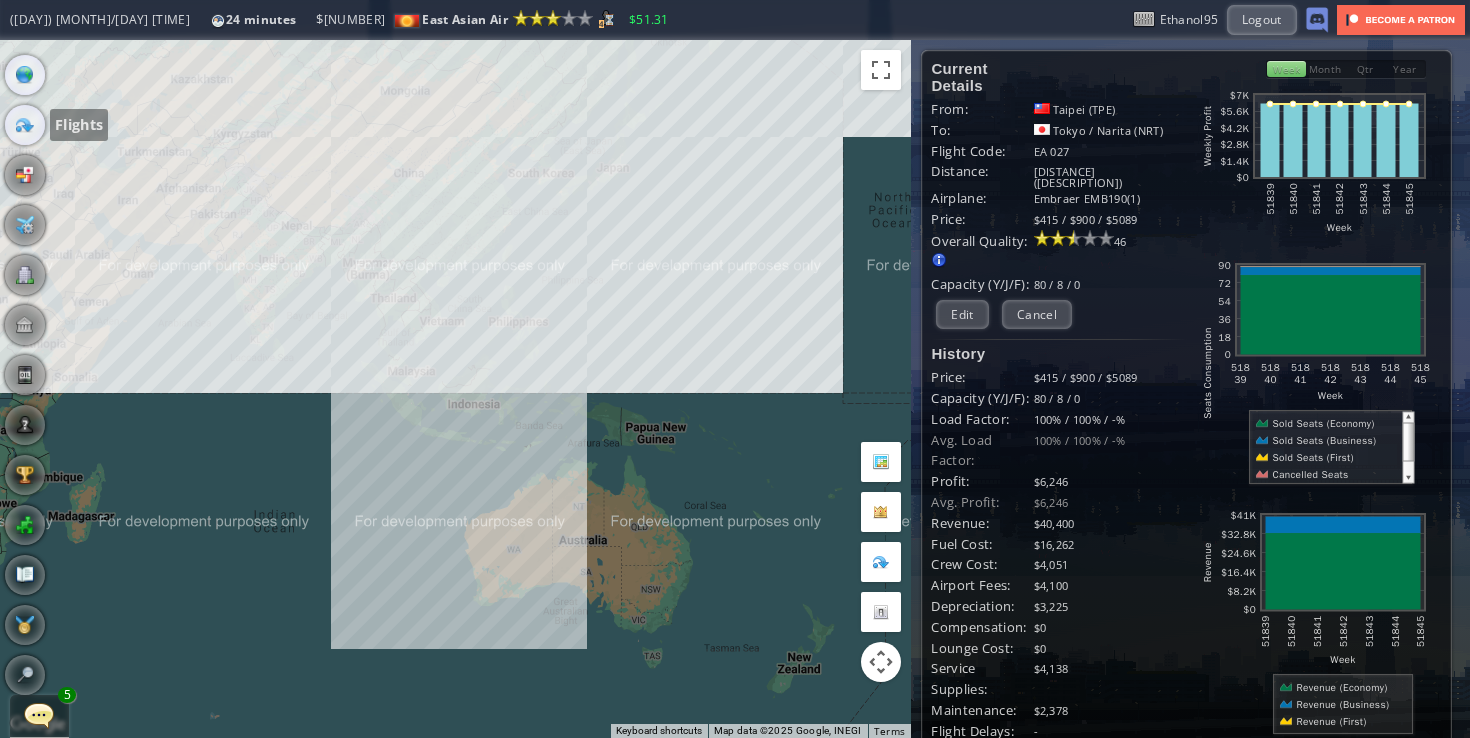 click at bounding box center (25, 125) 